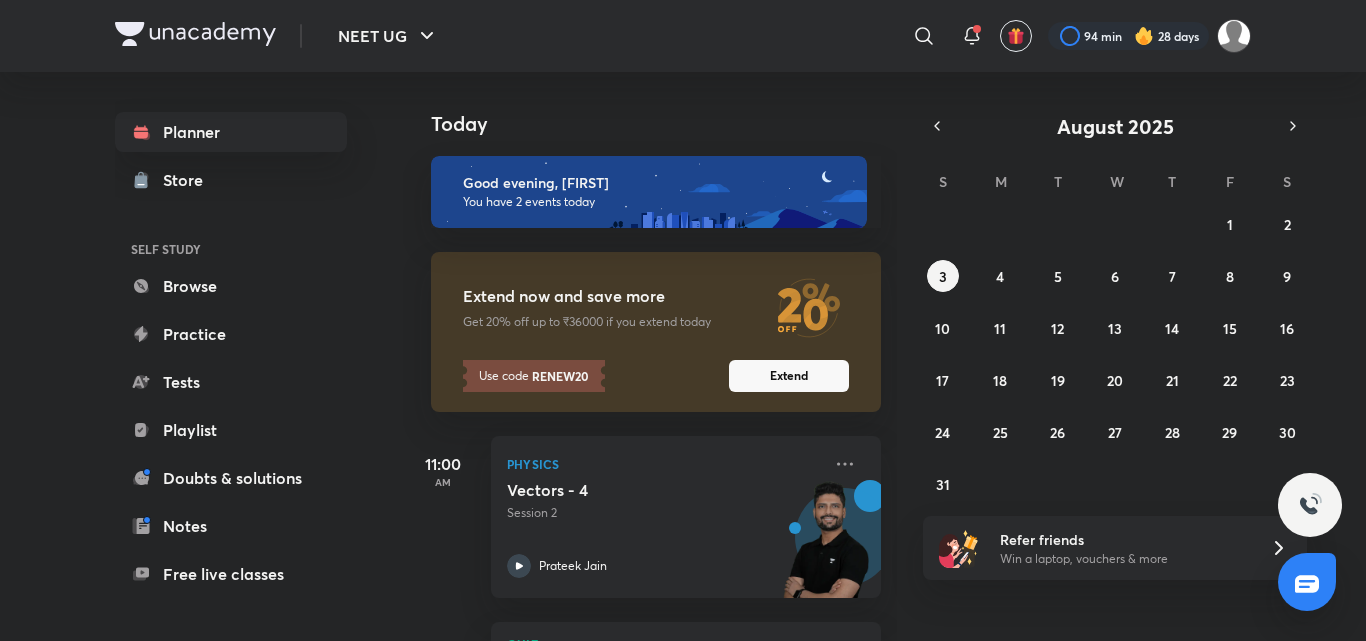 scroll, scrollTop: 0, scrollLeft: 0, axis: both 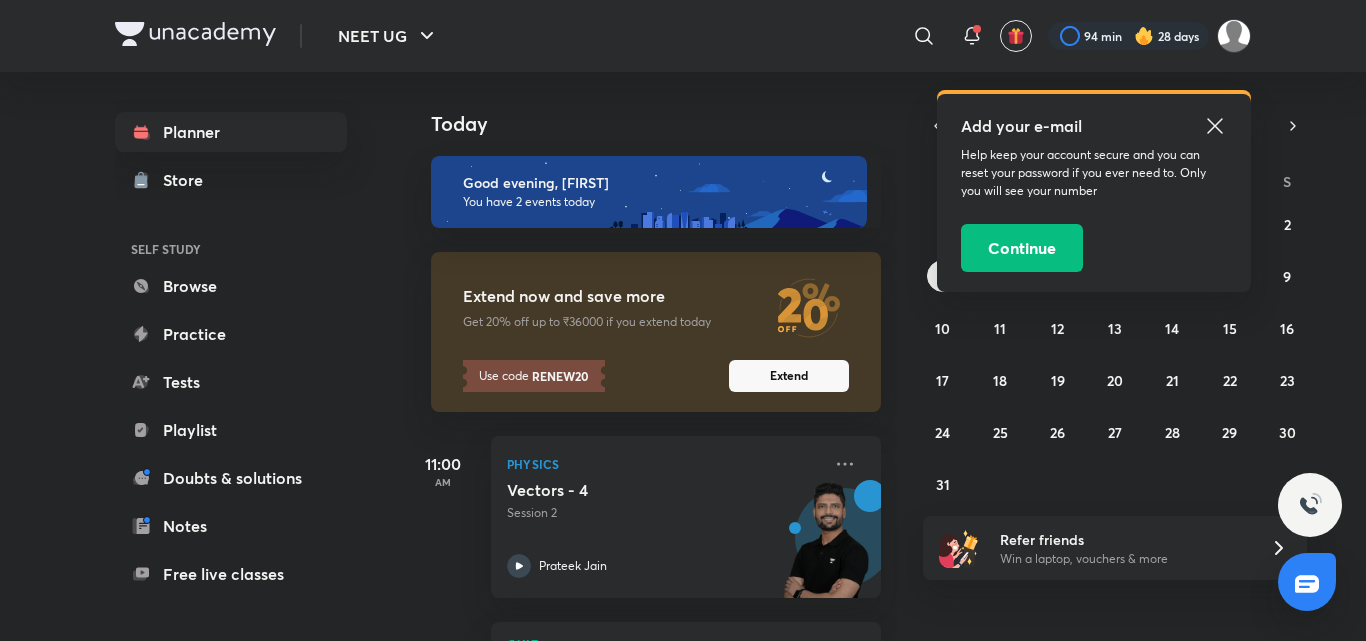 click 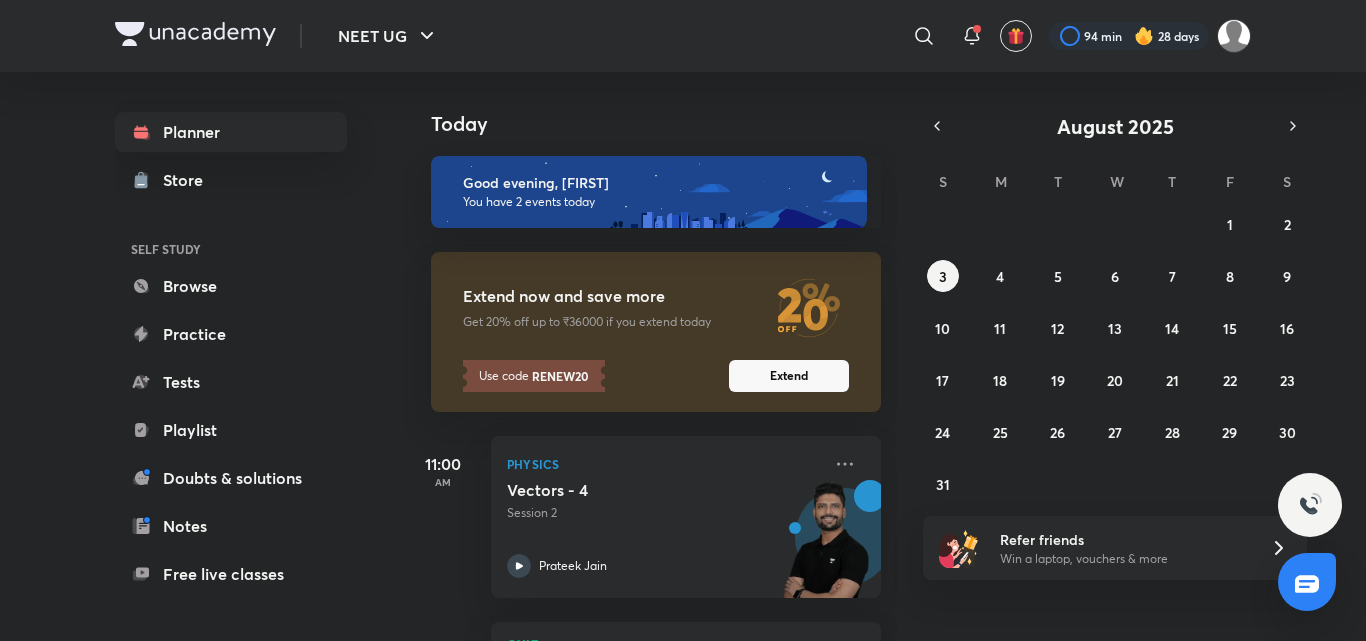 click on "NEET UG ​ 94 min 28 days" at bounding box center [683, 36] 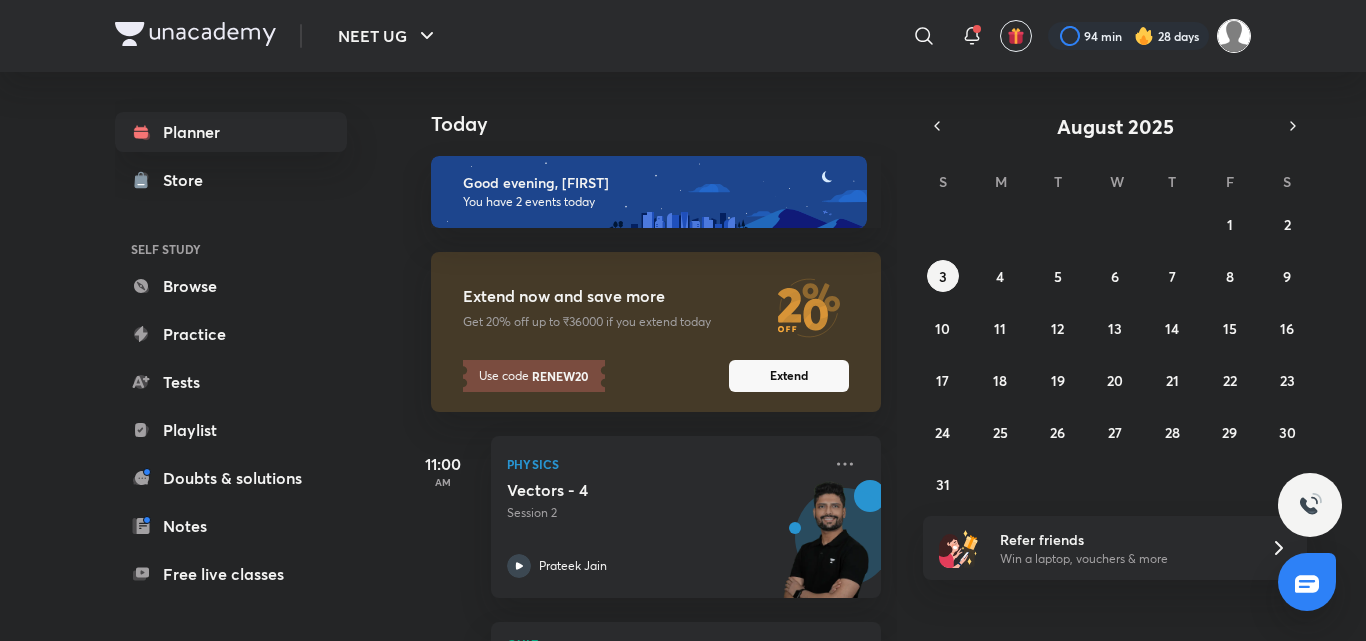 click at bounding box center (1234, 36) 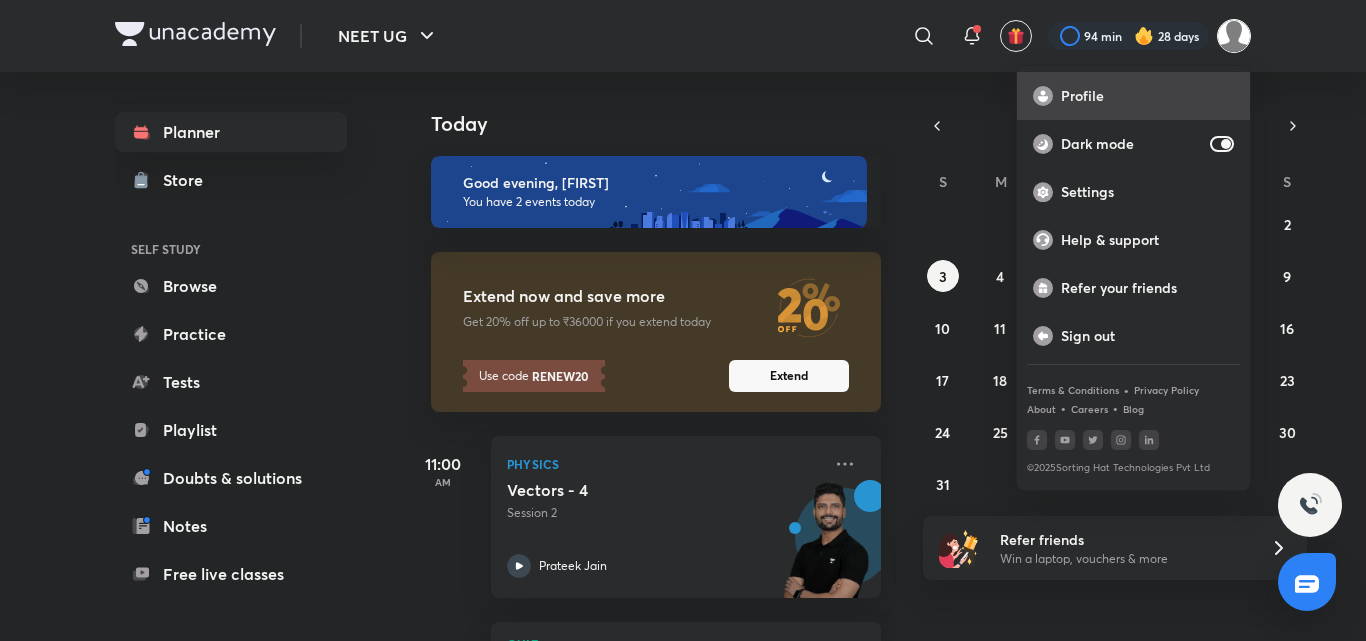 click on "Profile" at bounding box center [1147, 96] 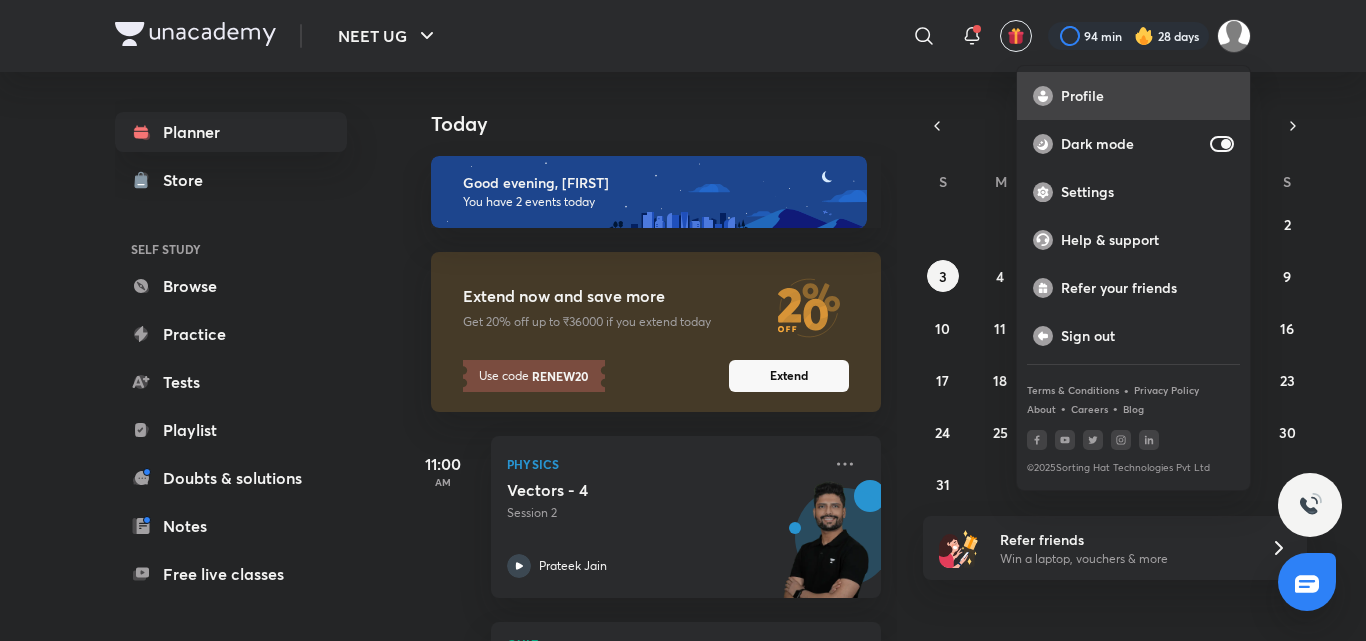 click on "Profile" at bounding box center [1147, 96] 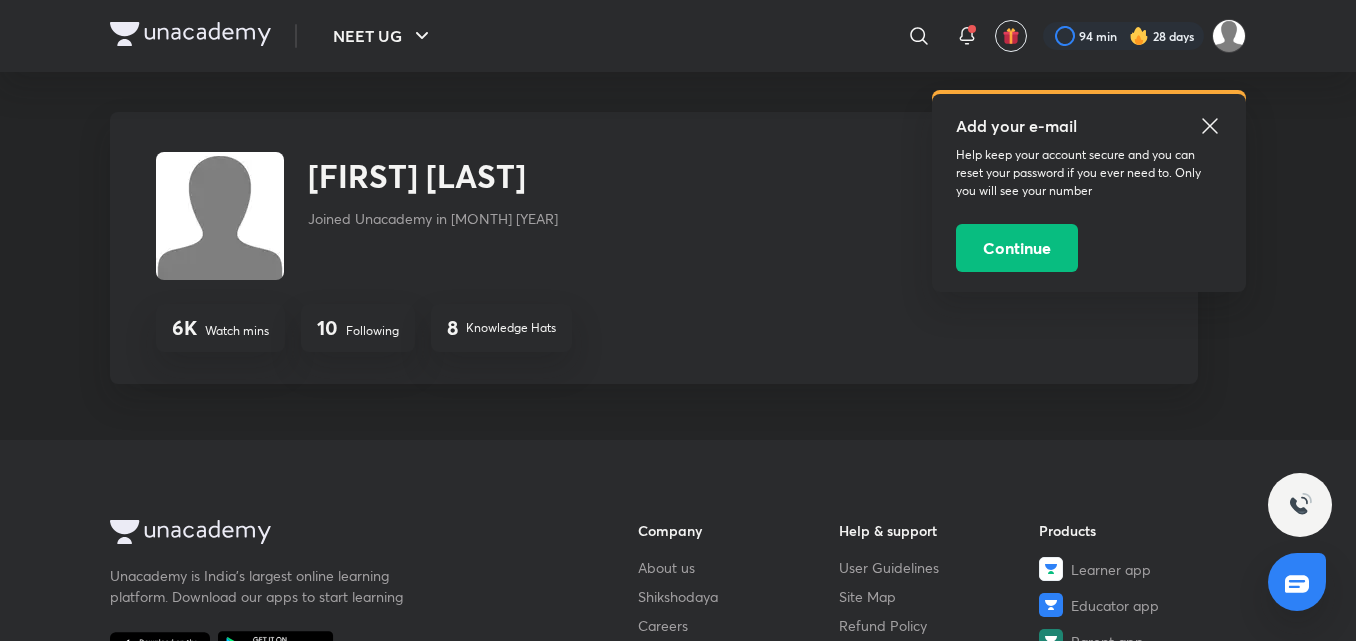 click on "10 Following" at bounding box center (358, 328) 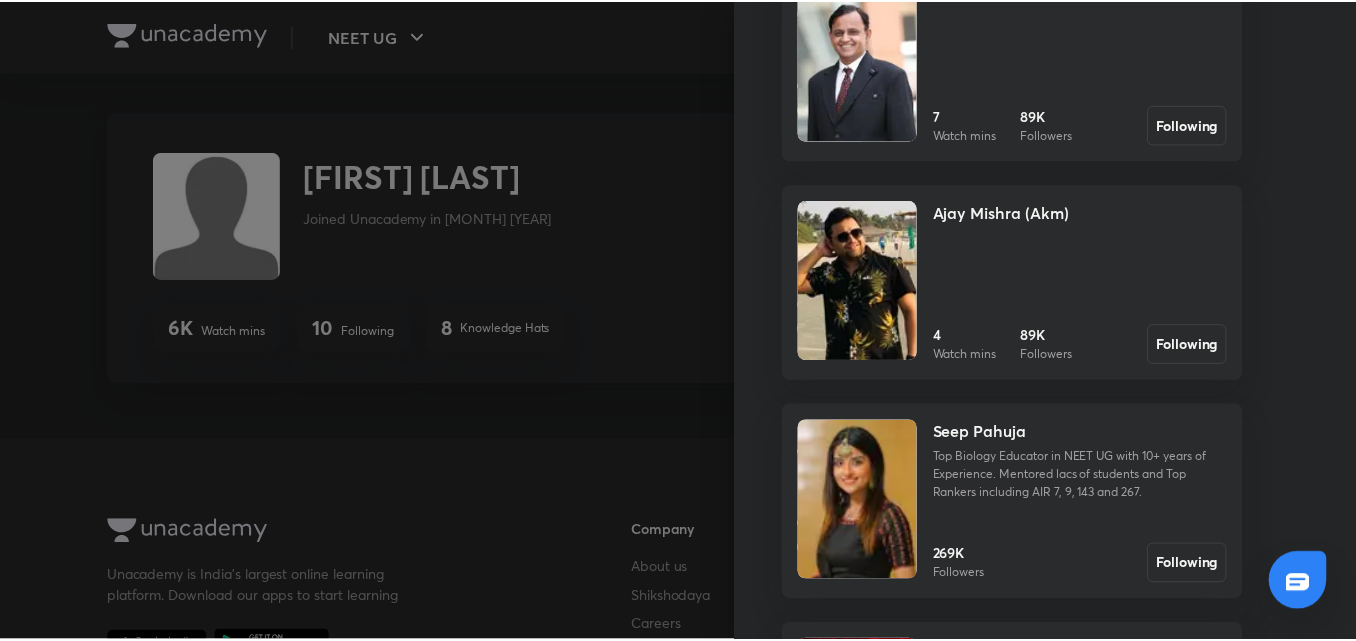 scroll, scrollTop: 801, scrollLeft: 0, axis: vertical 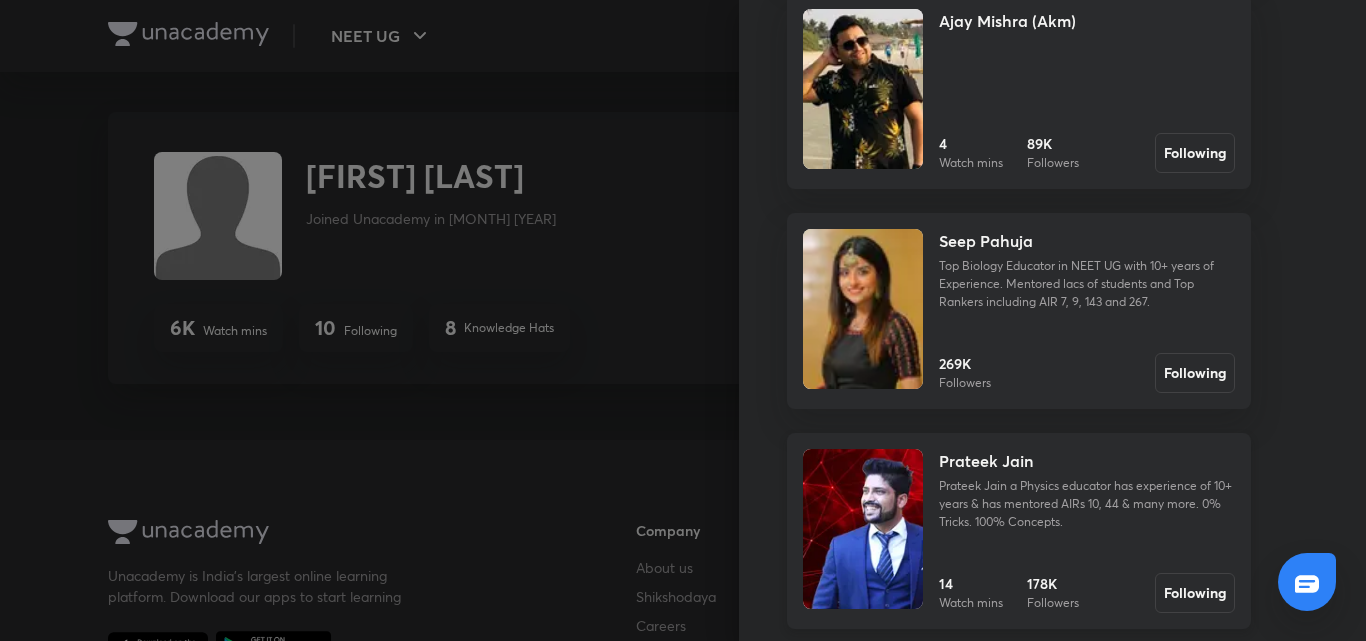 click on "[FIRST] [LAST] [FIRST] [LAST] a Physics educator has experience of 10+ years & has mentored AIRs 10, 44 & many more.
0% Tricks. 100% Concepts. 14 Watch mins 178K Followers Following" at bounding box center [1019, 531] 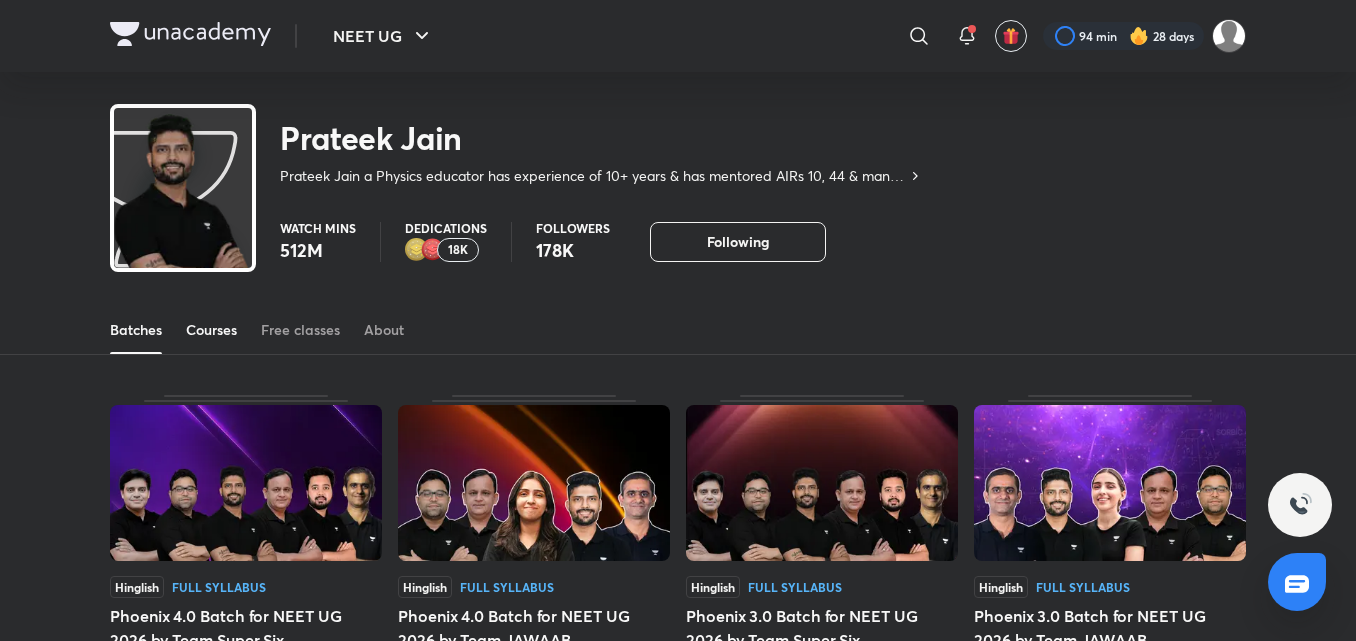 click on "Courses" at bounding box center [211, 330] 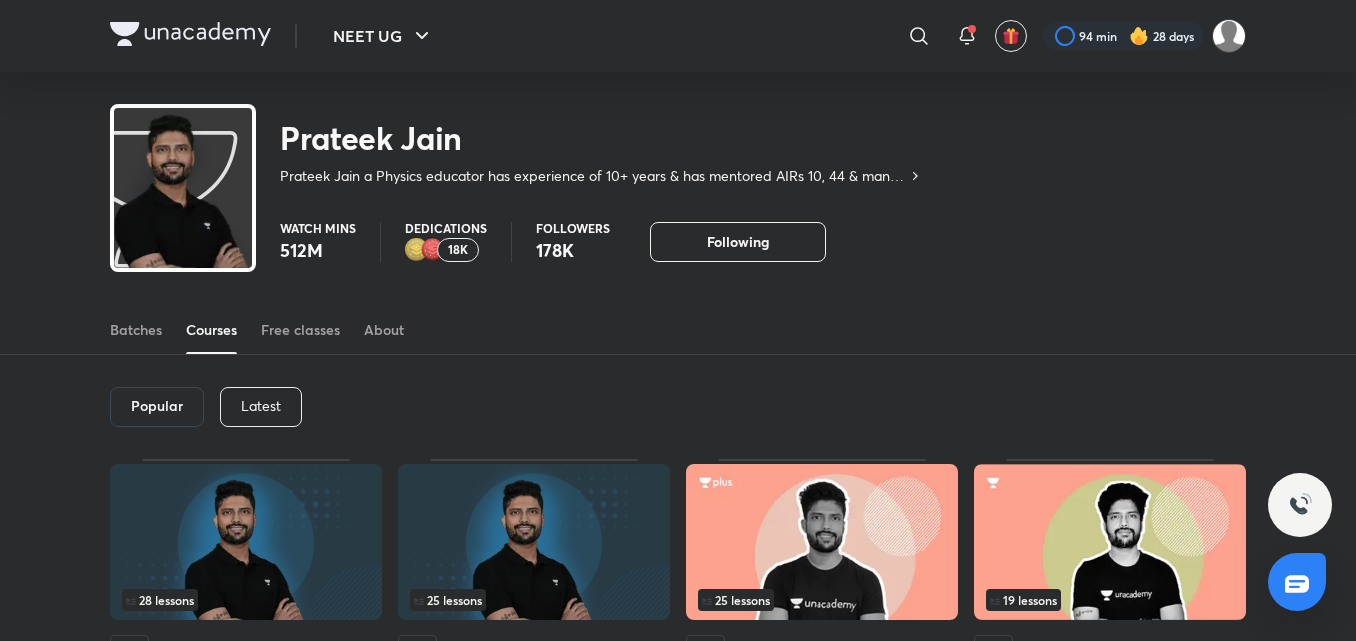 click on "Latest" at bounding box center (261, 406) 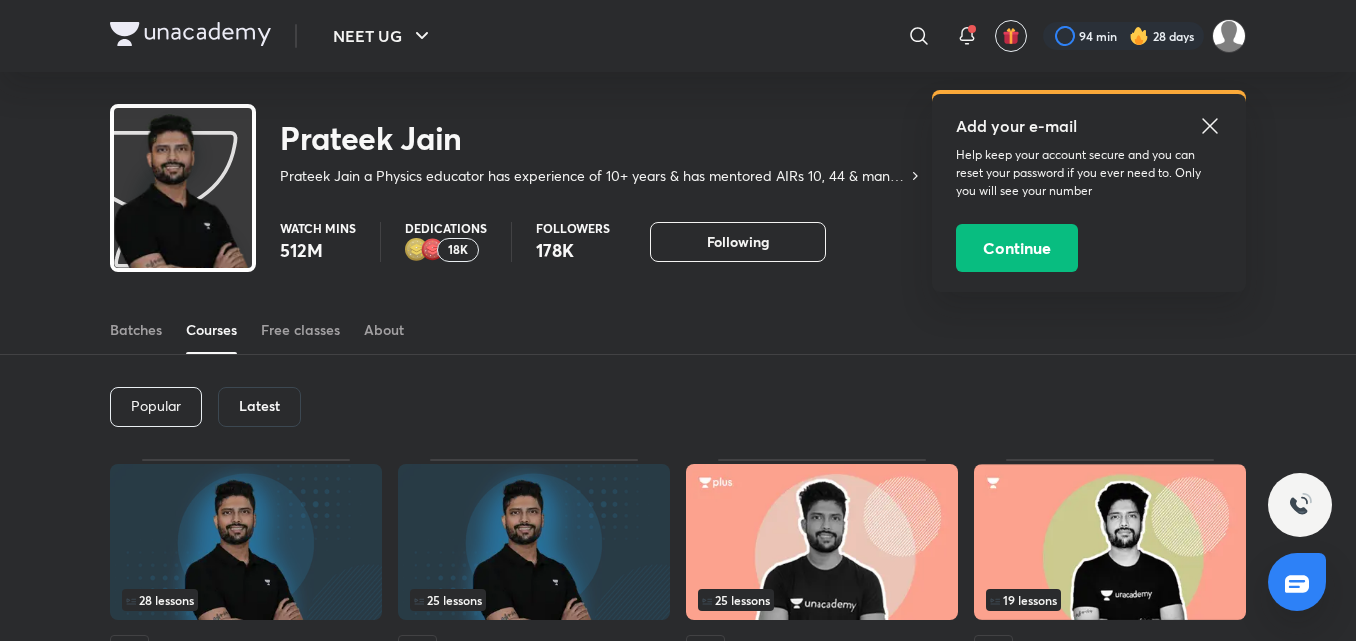 click 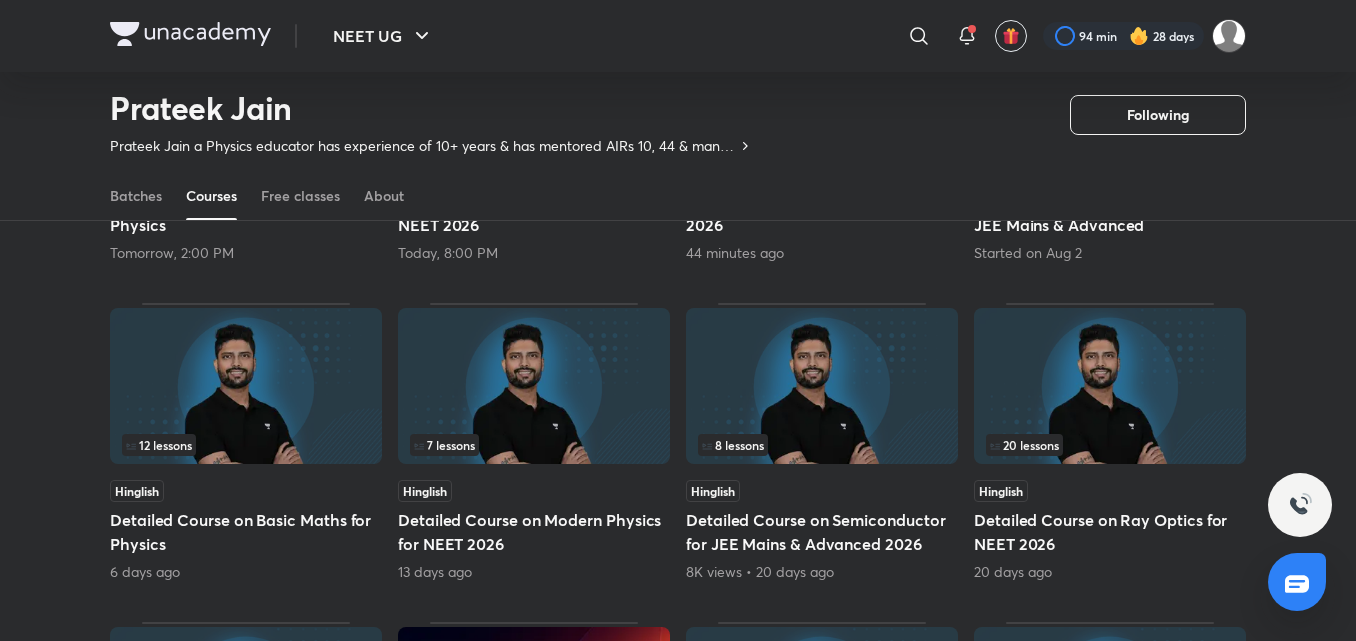 scroll, scrollTop: 387, scrollLeft: 0, axis: vertical 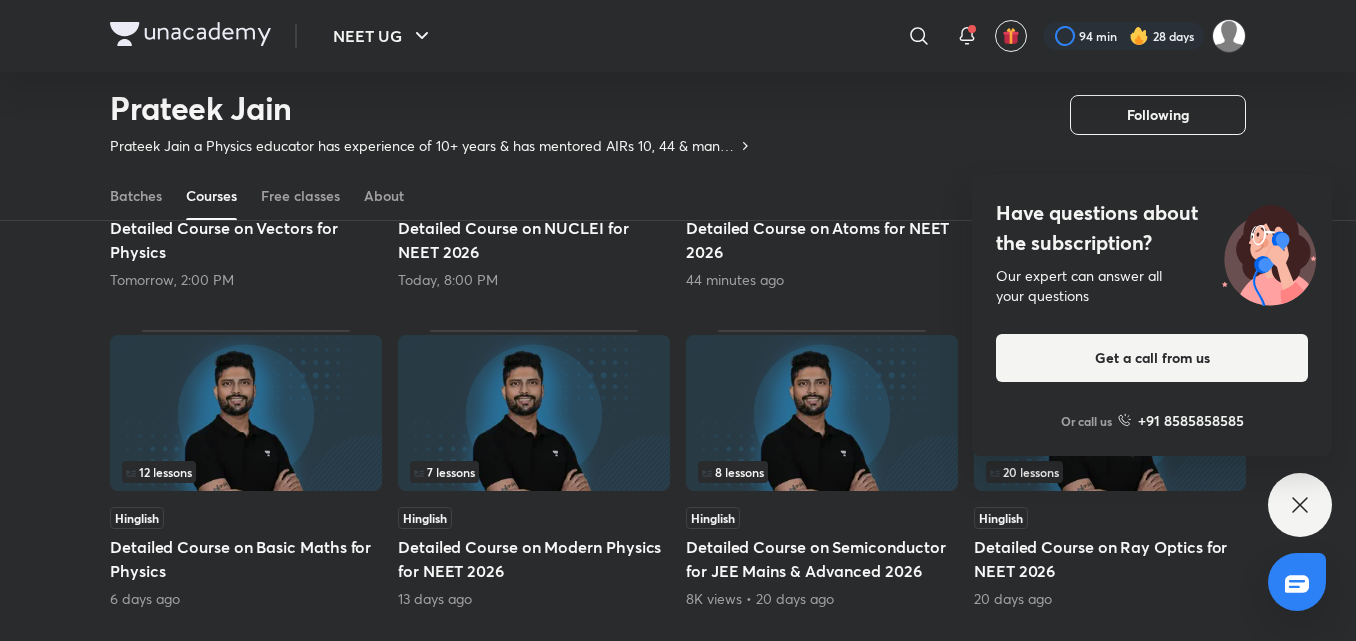 click 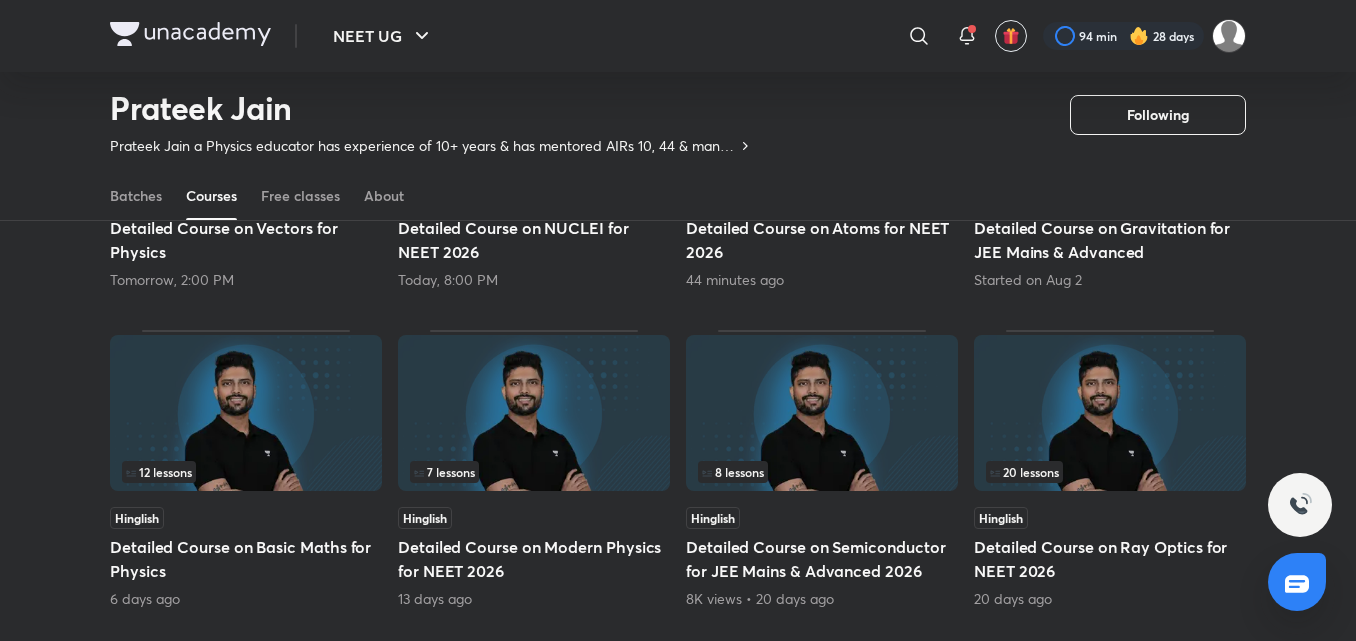 click at bounding box center (246, 413) 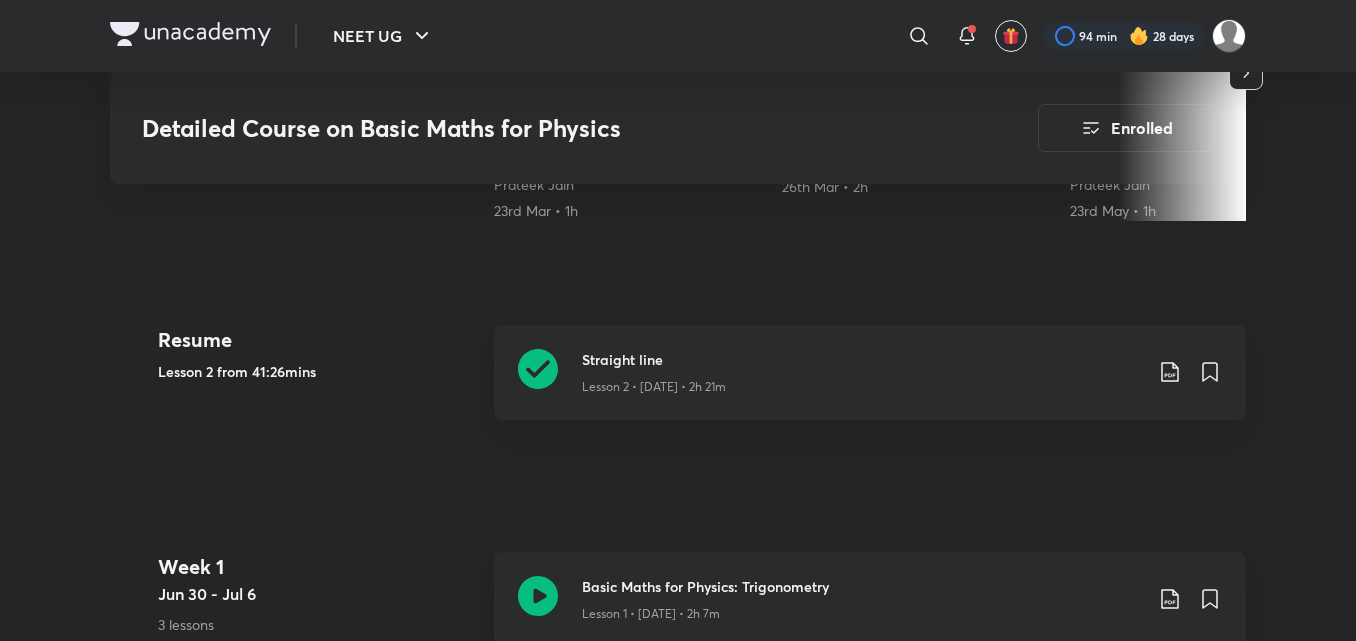 scroll, scrollTop: 950, scrollLeft: 0, axis: vertical 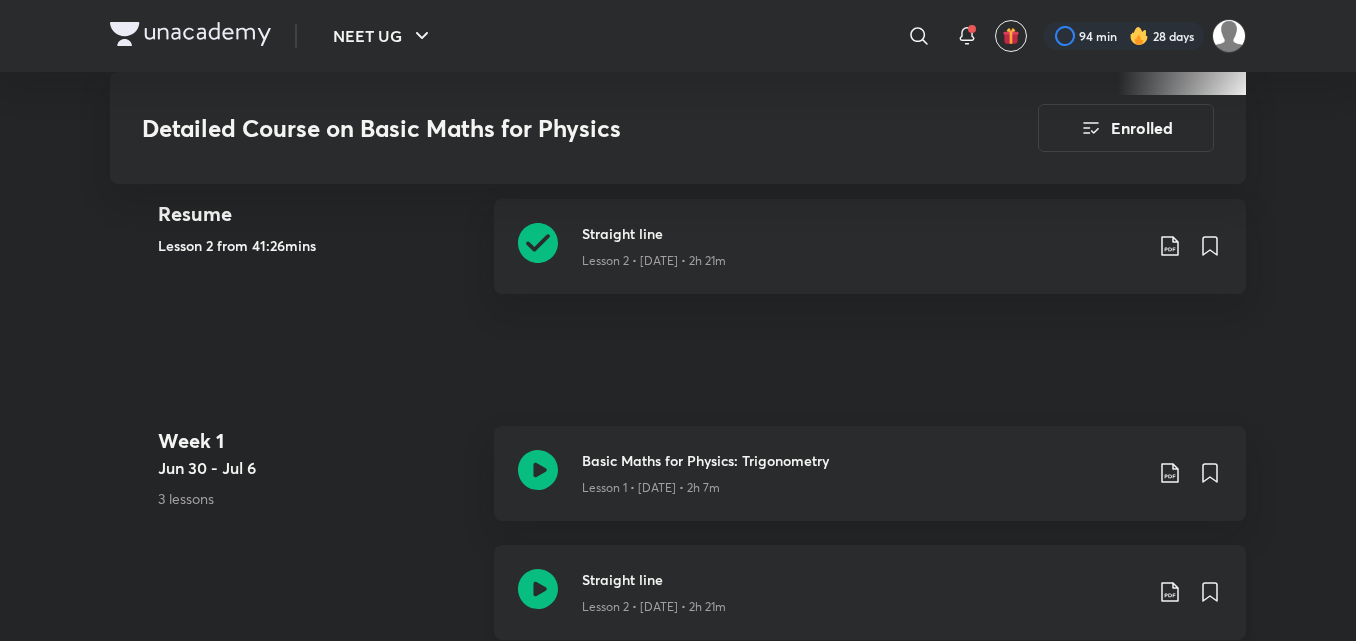 click on "Straight line" at bounding box center (862, 233) 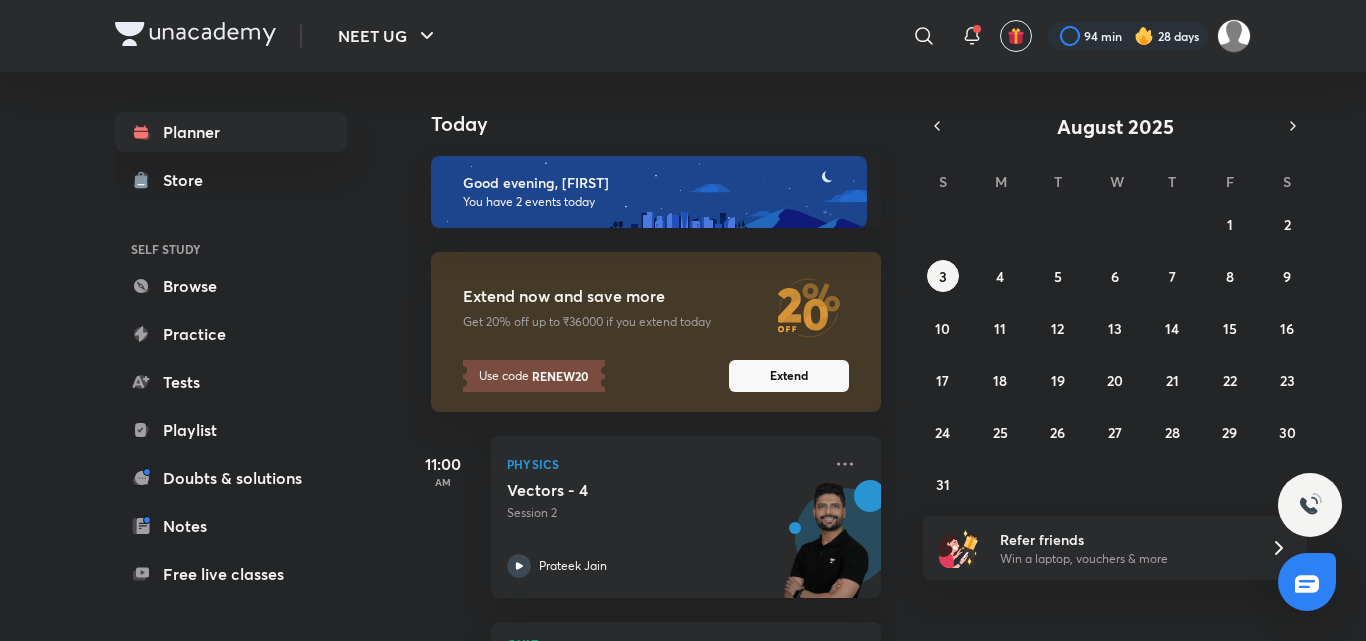 scroll, scrollTop: 0, scrollLeft: 0, axis: both 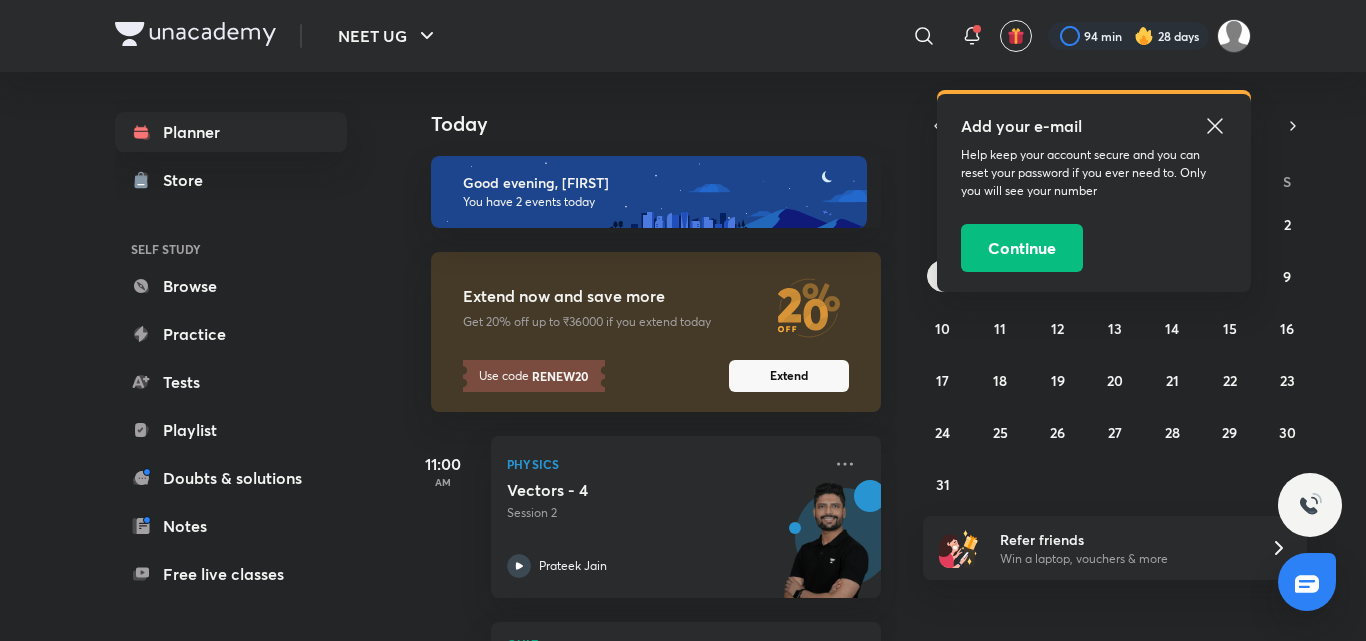 click 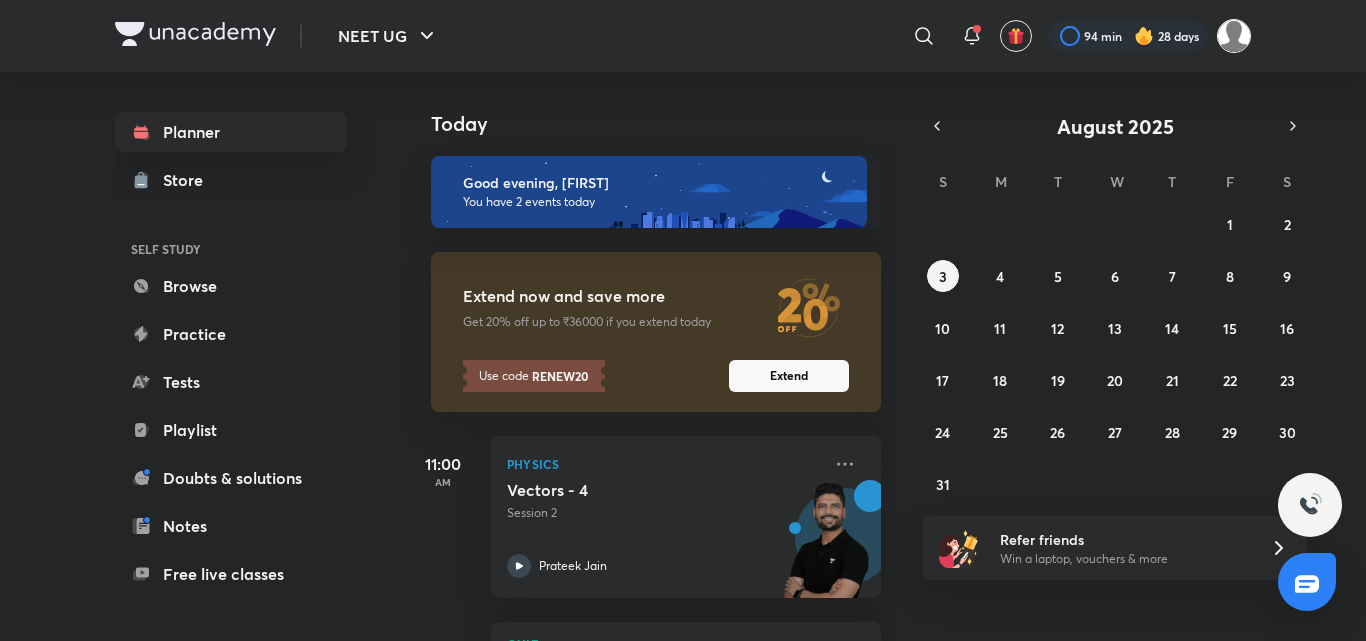 click at bounding box center (1234, 36) 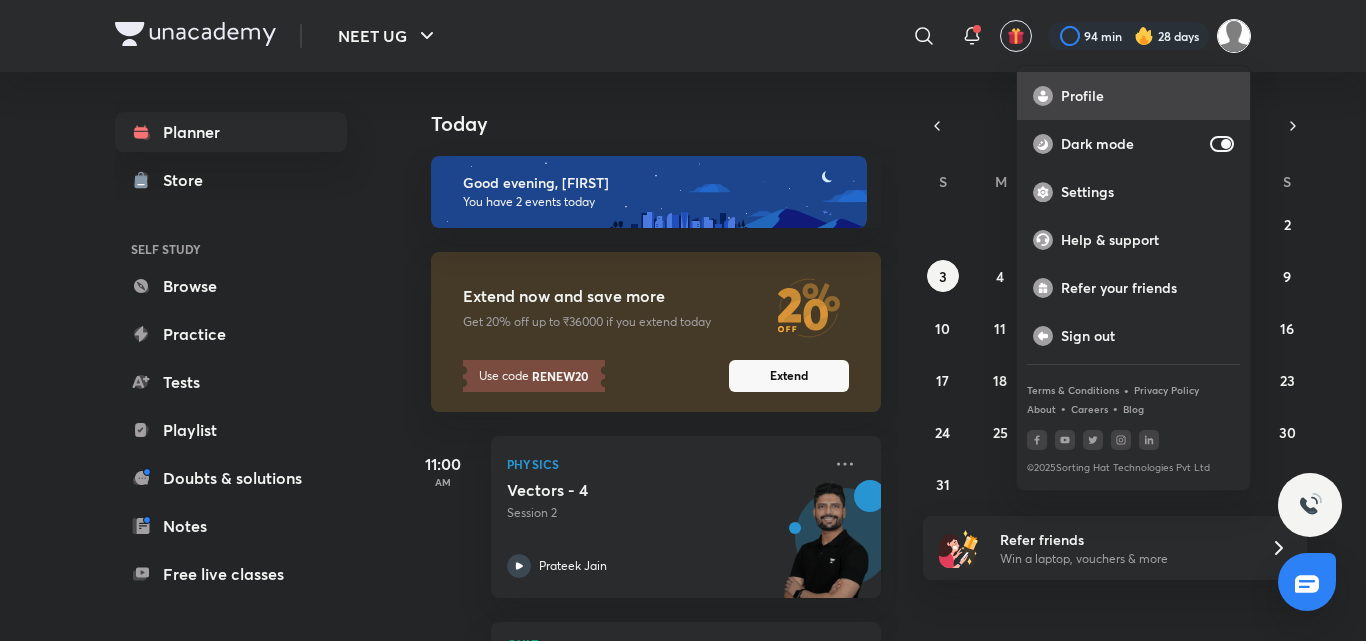 click on "Profile" at bounding box center (1147, 96) 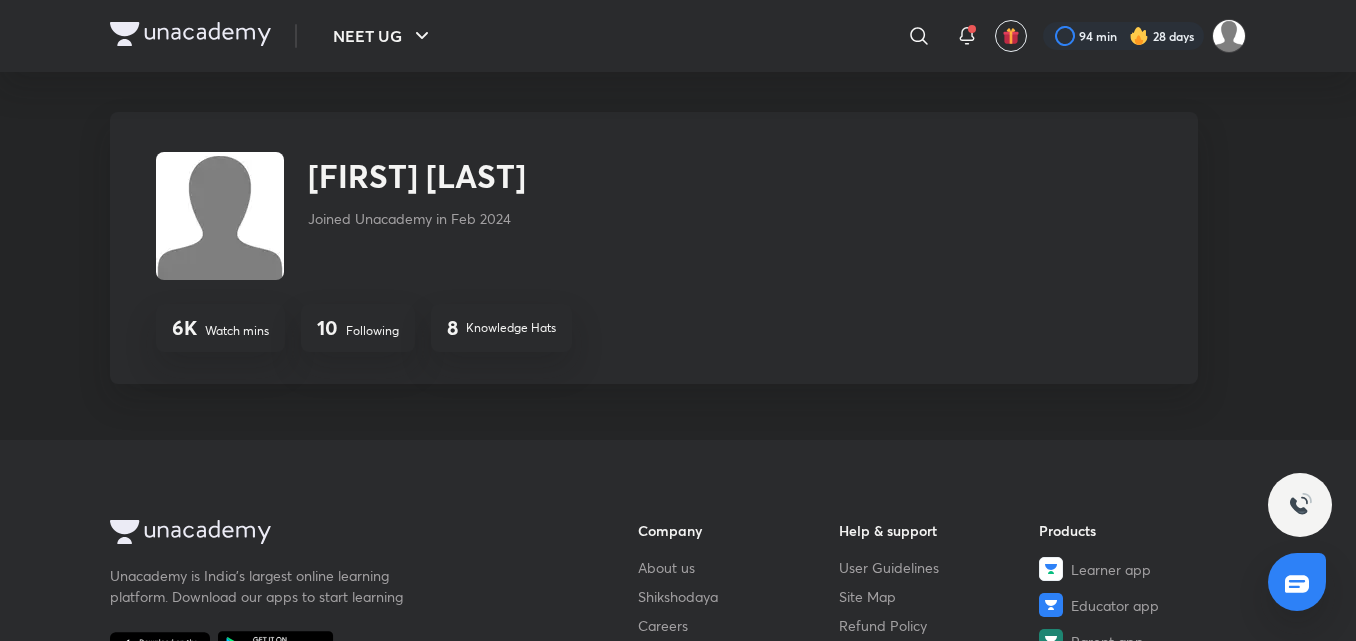click on "10" at bounding box center [327, 328] 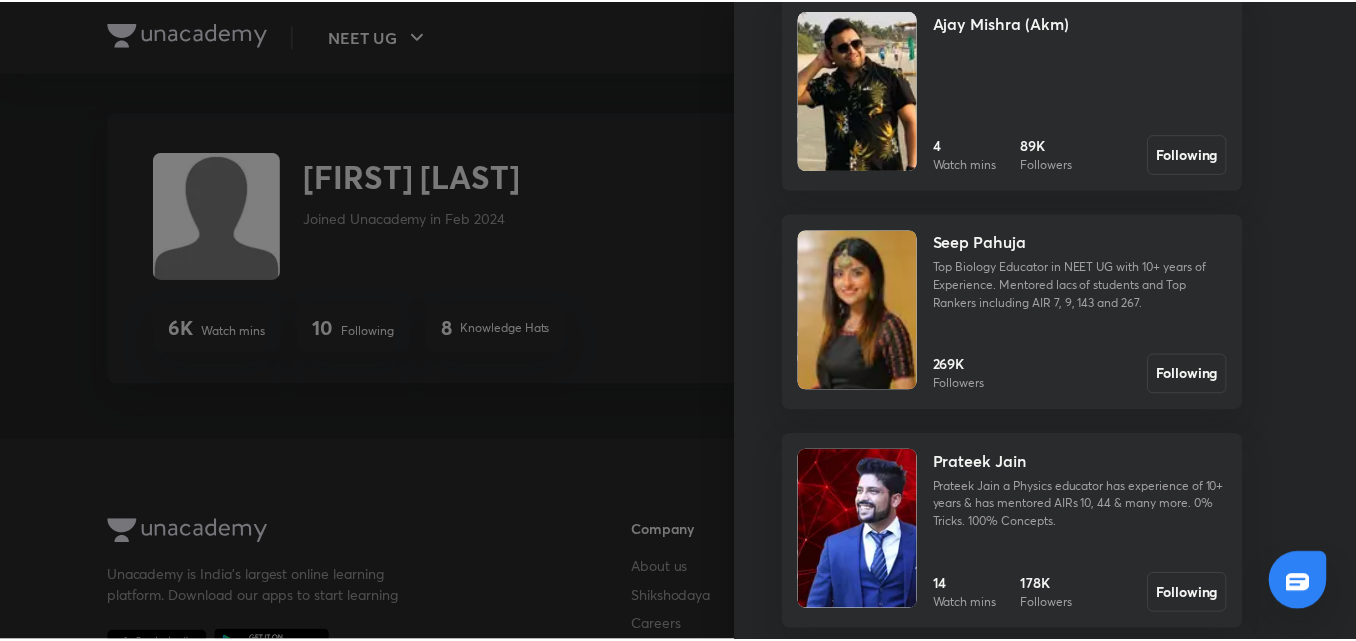scroll, scrollTop: 801, scrollLeft: 0, axis: vertical 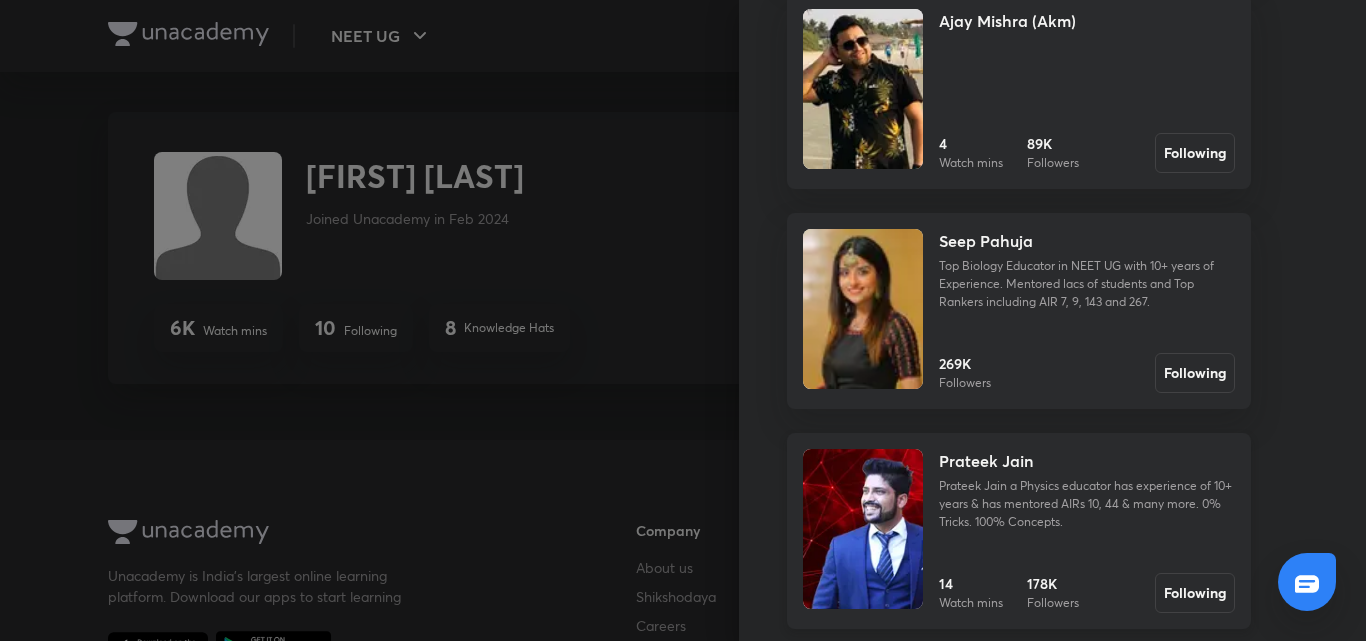 click at bounding box center (863, 529) 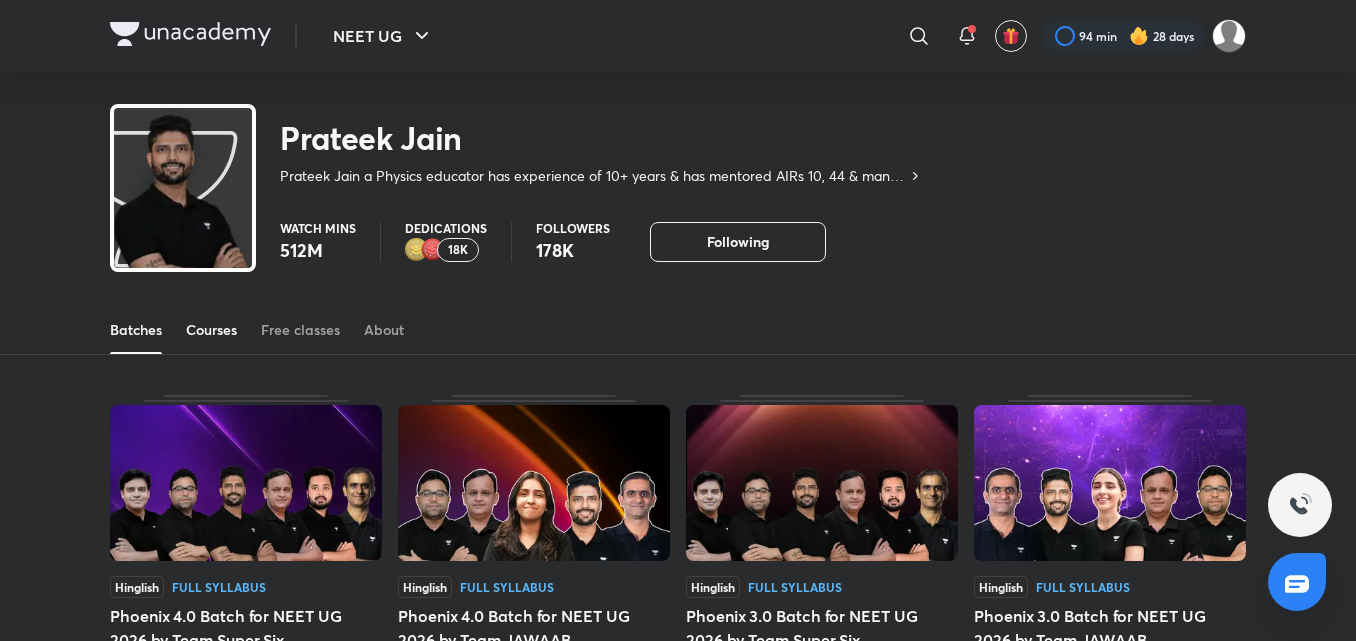 click on "Courses" at bounding box center (211, 330) 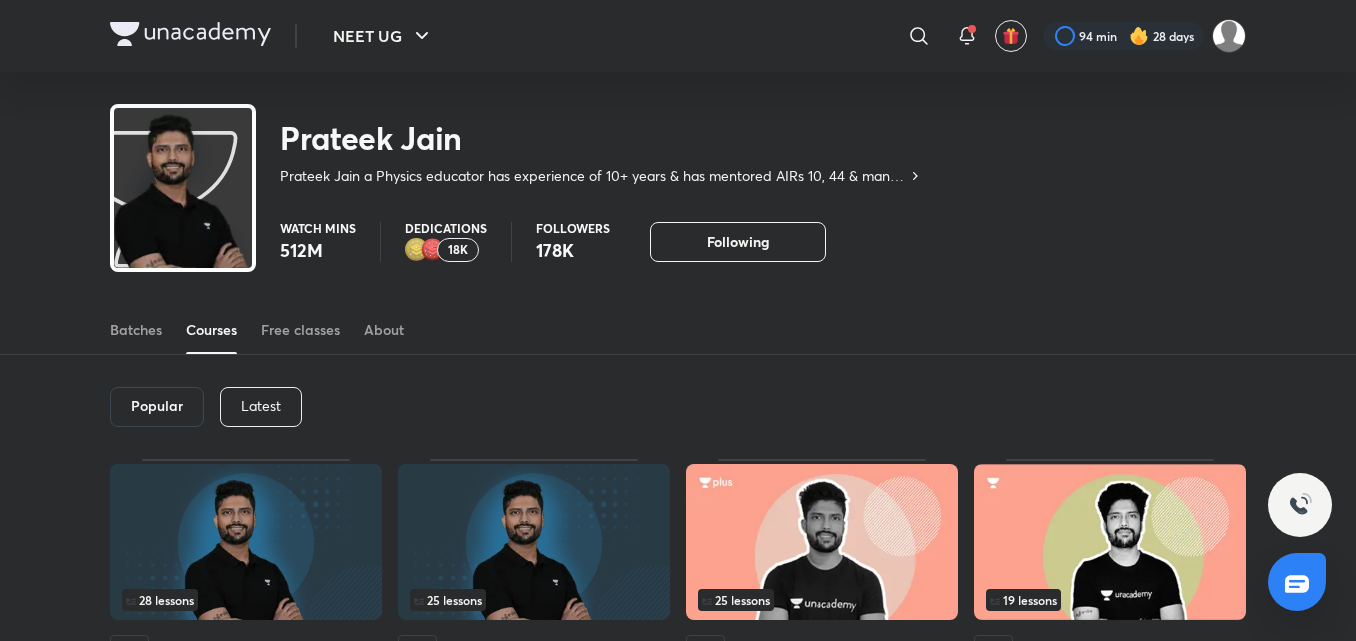 click on "Latest" at bounding box center (261, 406) 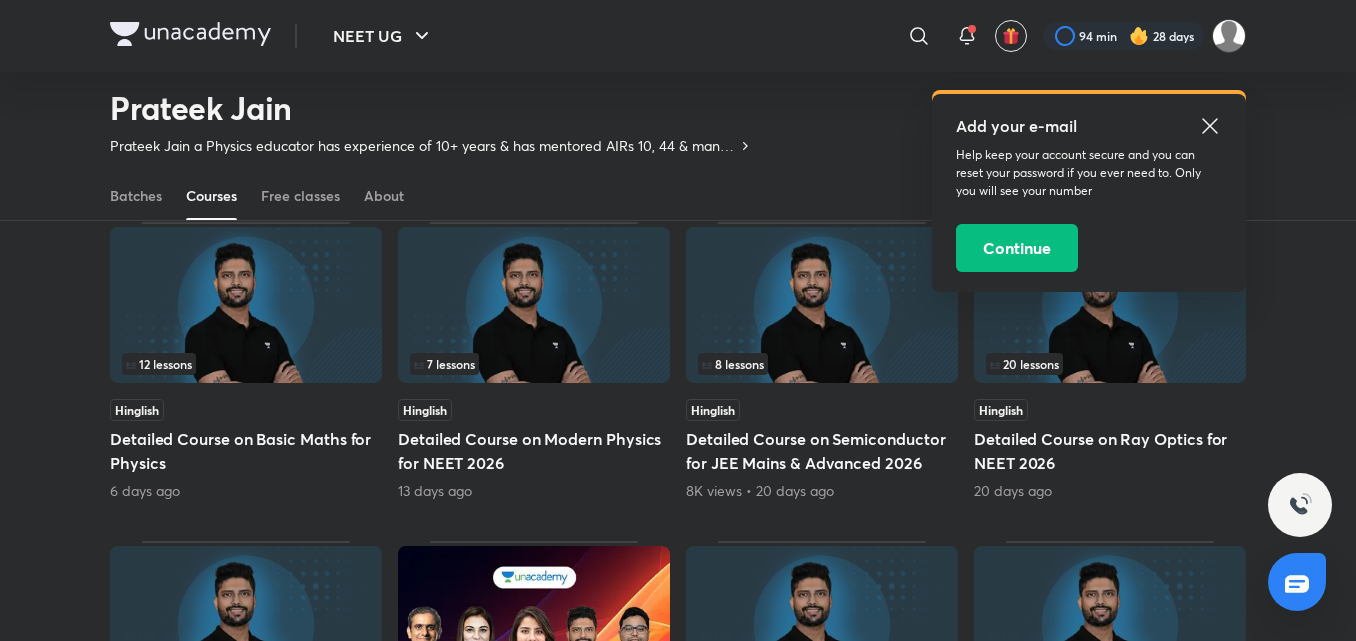 scroll, scrollTop: 470, scrollLeft: 0, axis: vertical 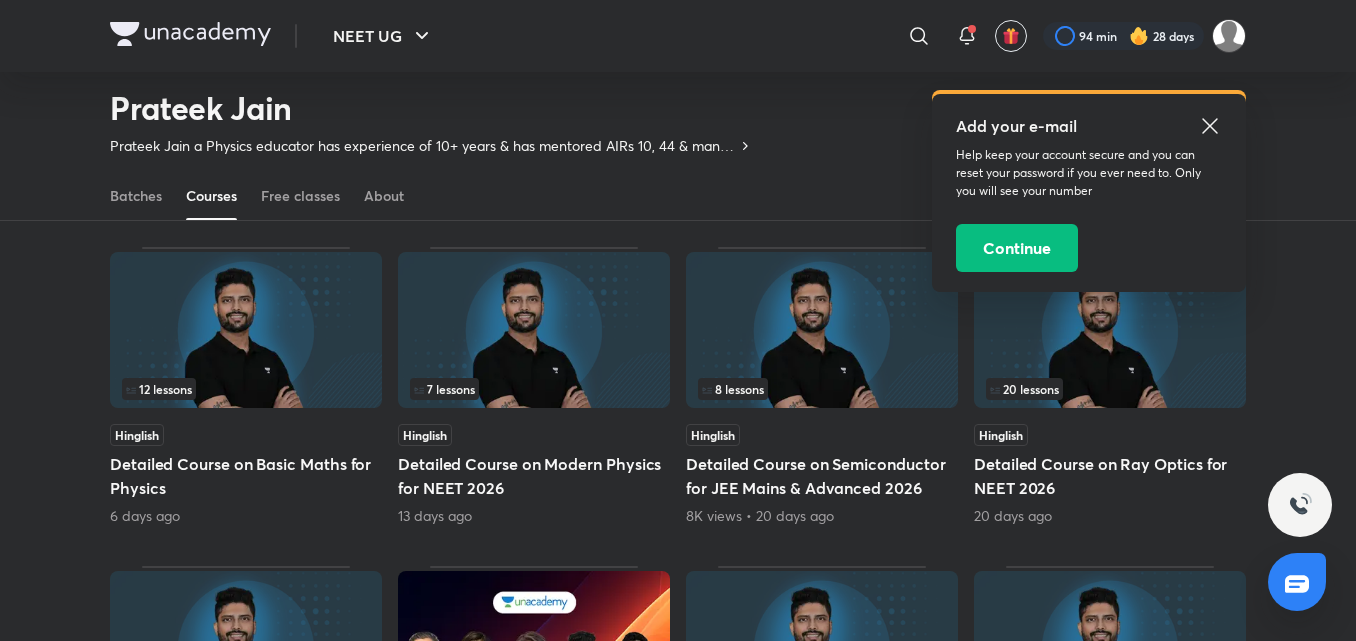 click at bounding box center [246, 330] 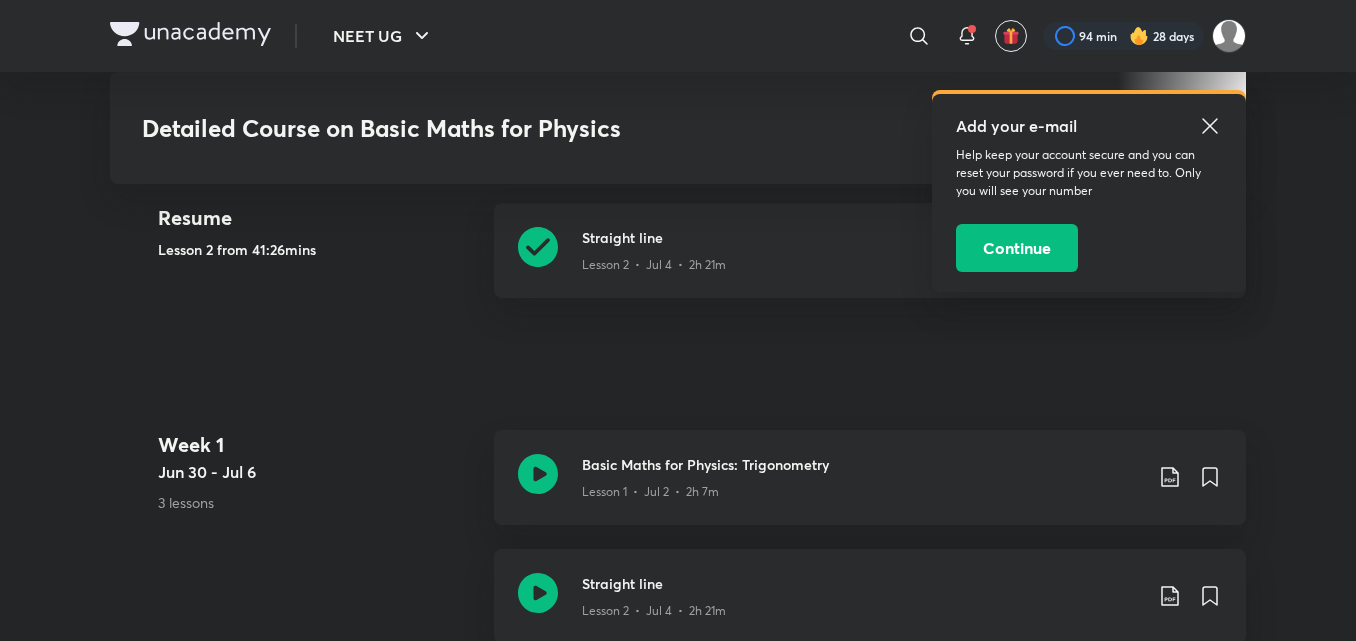 scroll, scrollTop: 950, scrollLeft: 0, axis: vertical 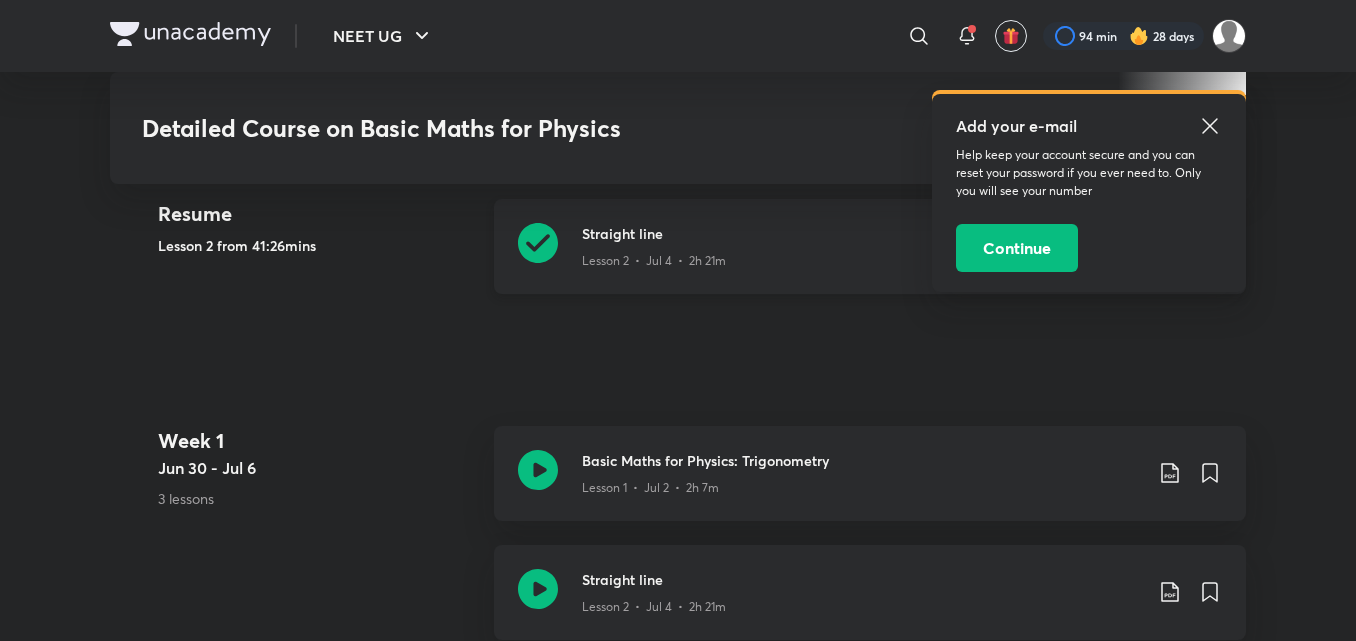 click on "Straight line Lesson 2   •   [MONTH] [DAY]   •   2h 21m" at bounding box center (870, 246) 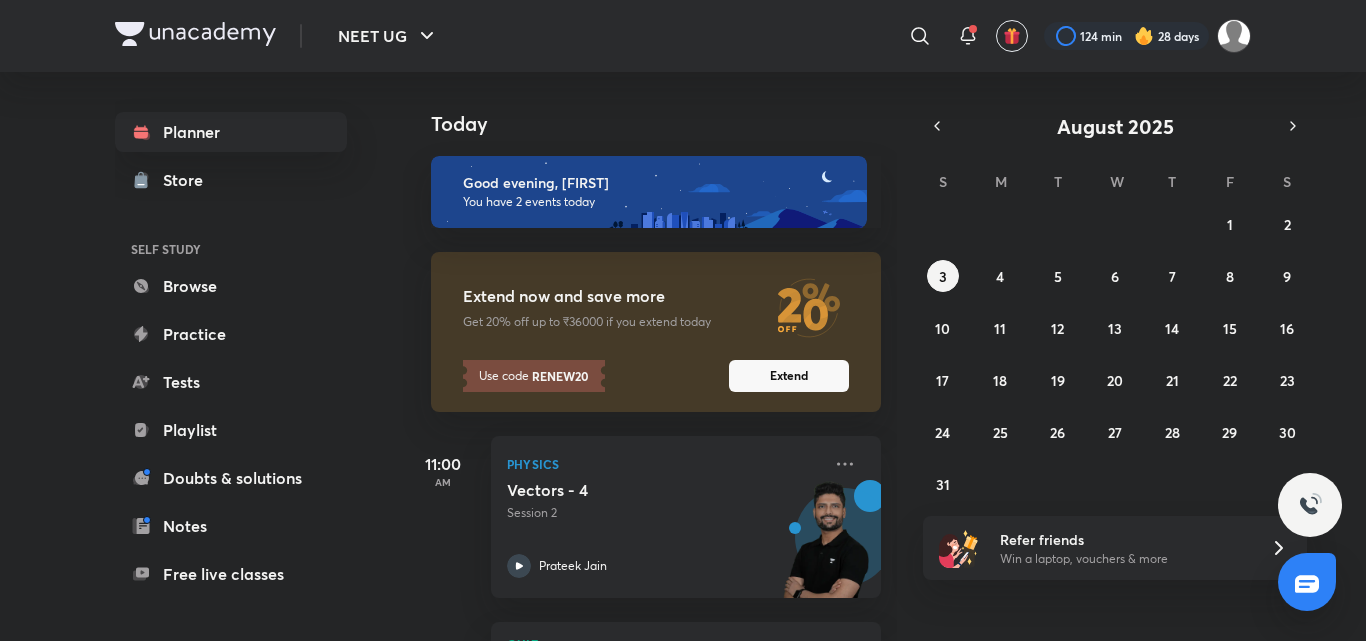 scroll, scrollTop: 0, scrollLeft: 0, axis: both 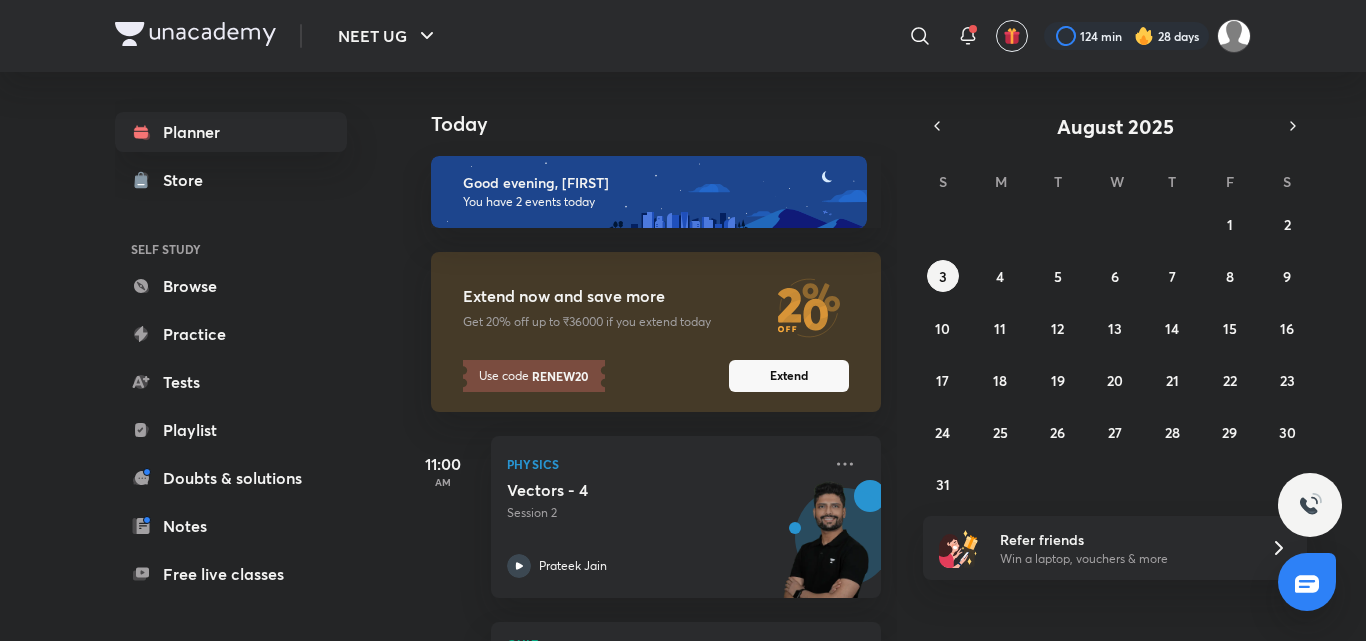 click on "NEET UG ​​ 124 min 28 days" at bounding box center [683, 36] 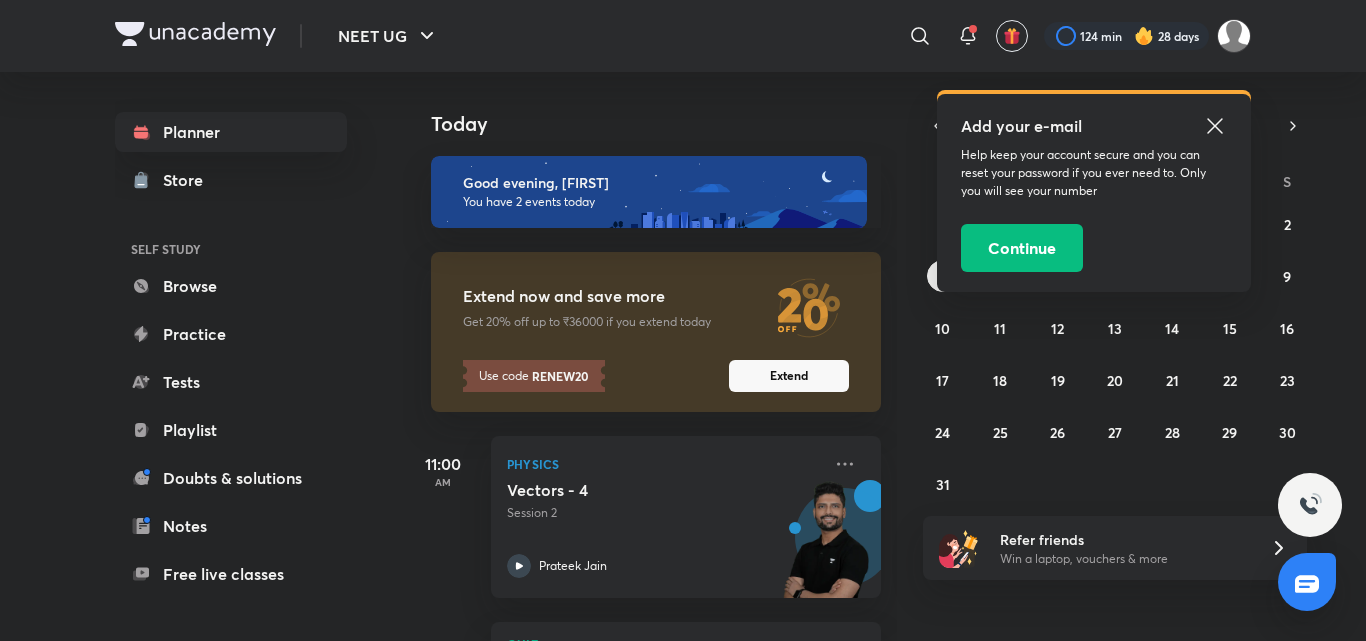 click 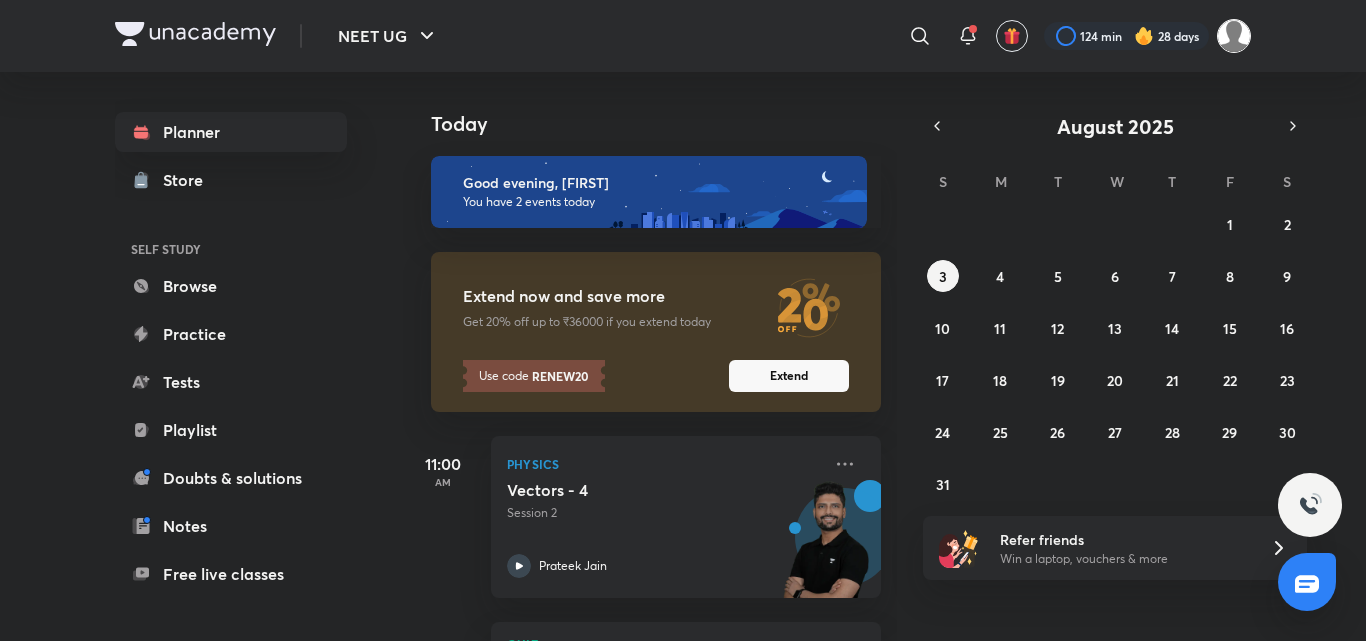 click at bounding box center [1234, 36] 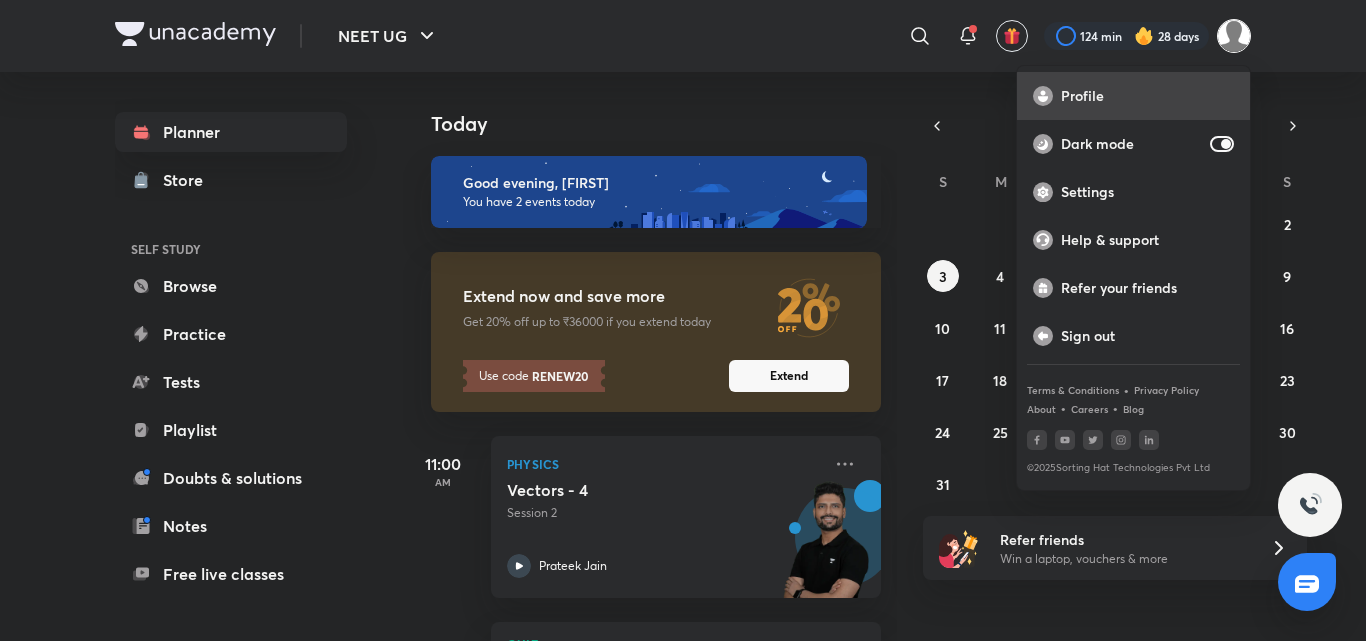 click on "Profile" at bounding box center [1133, 96] 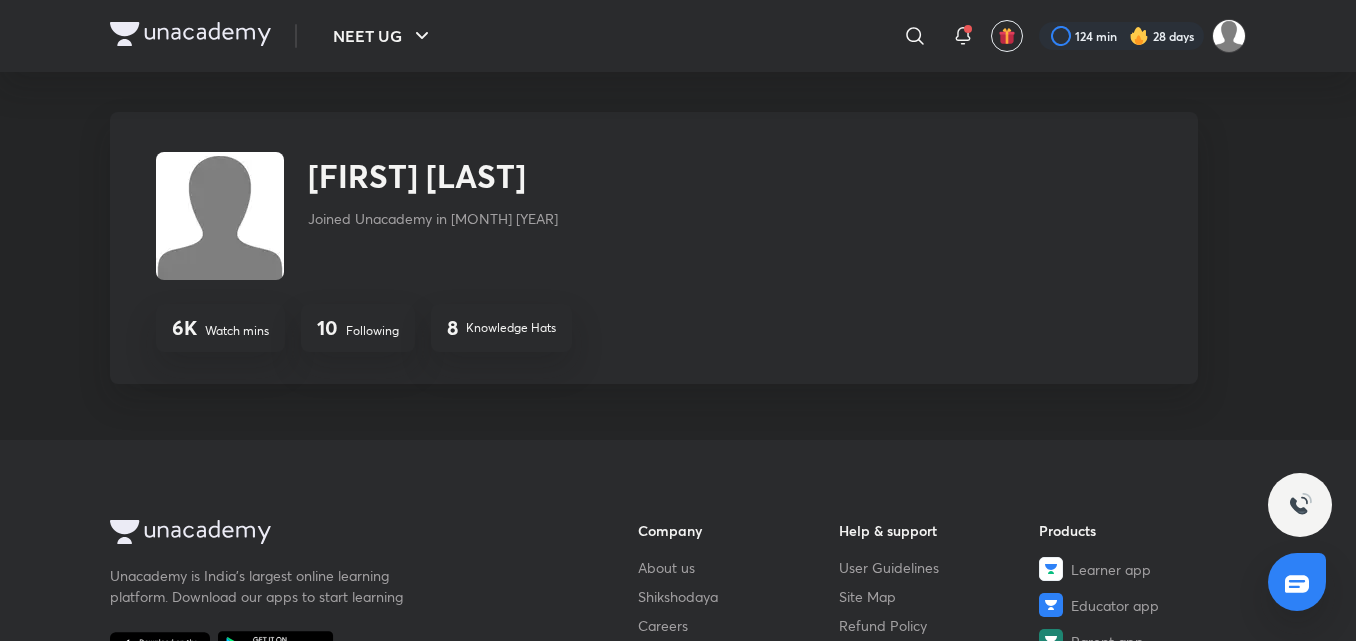 click on "10 Following" at bounding box center [358, 328] 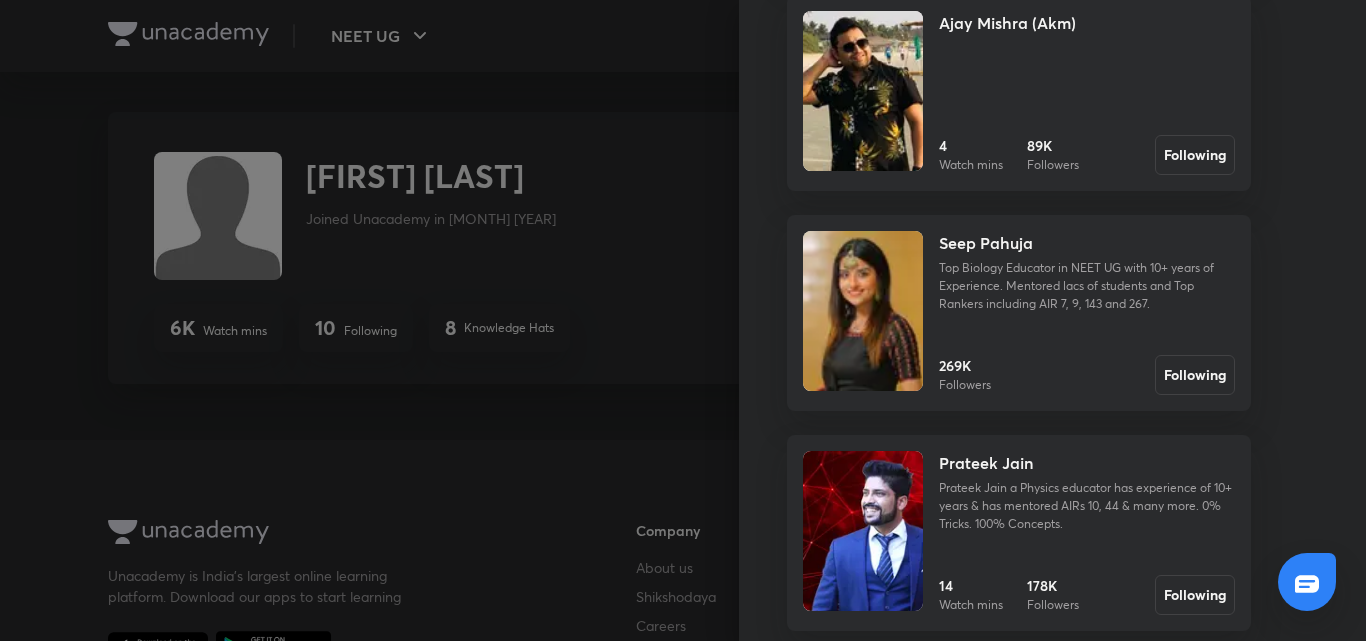 scroll, scrollTop: 801, scrollLeft: 0, axis: vertical 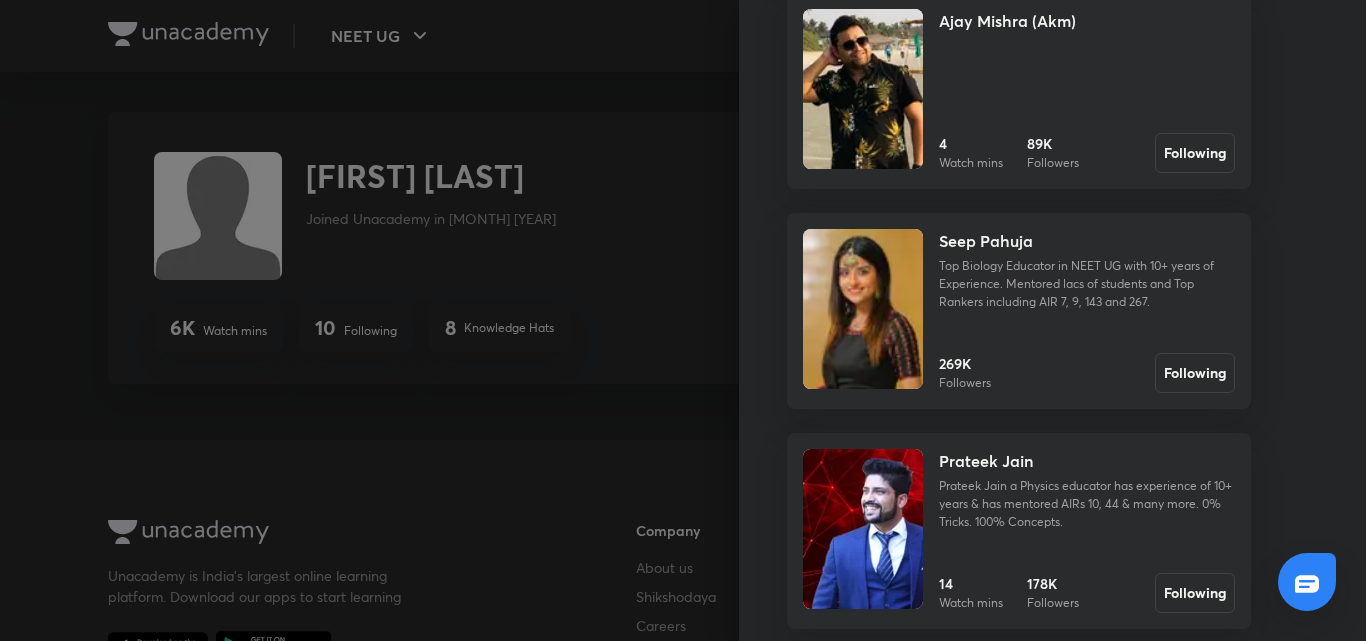 click on "[FIRST] [LAST] Top Biology Educator in NEET UG with 10+ years of Experience. Mentored lacs of students and Top Rankers including AIR 7, 9, 143 and 267. 269K Followers Following" at bounding box center (1087, 311) 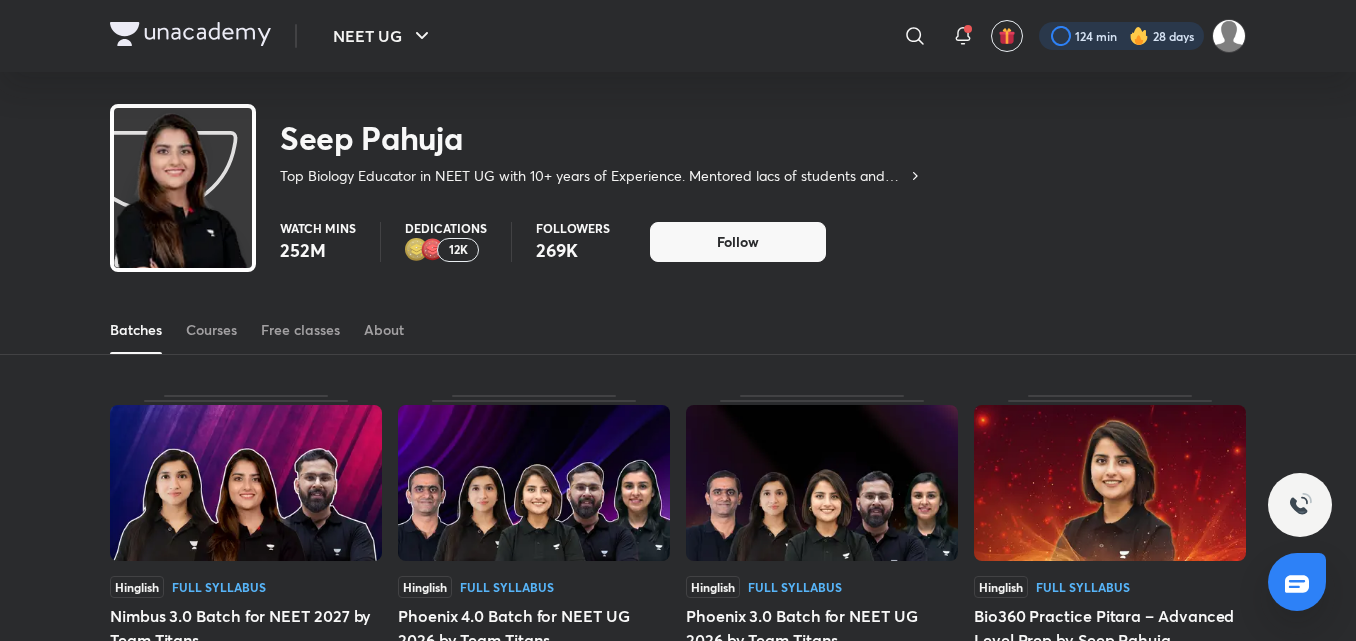 click at bounding box center (1121, 36) 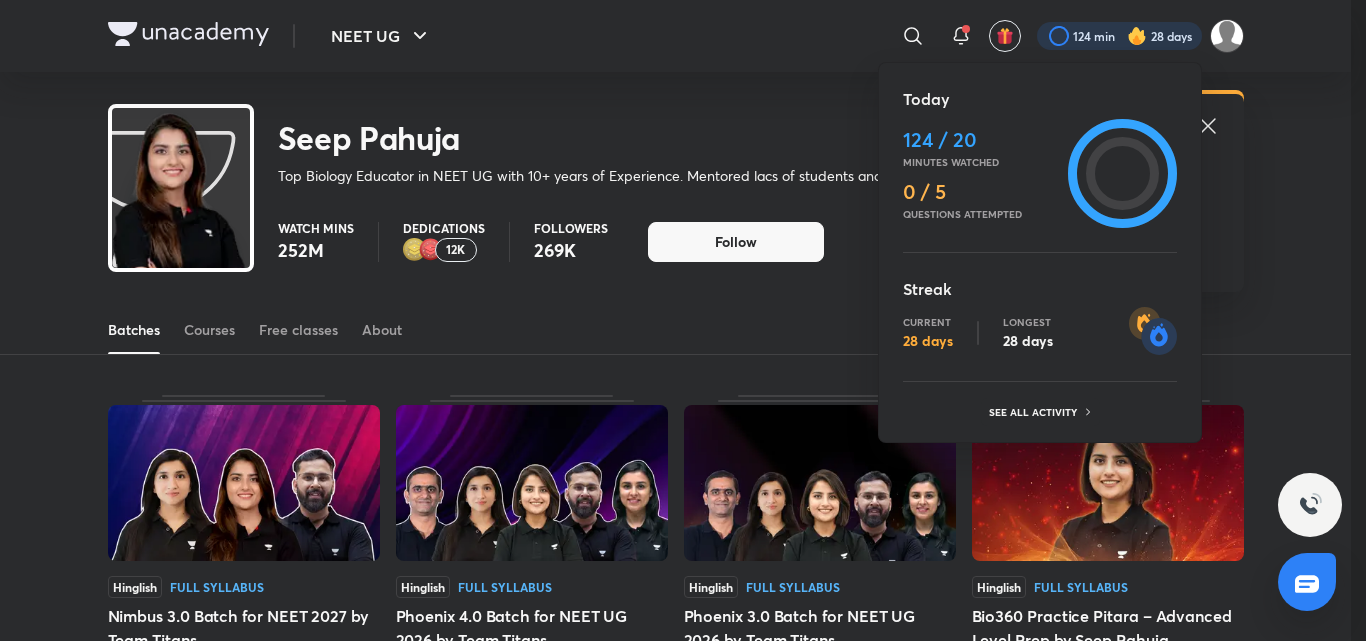 click at bounding box center [683, 320] 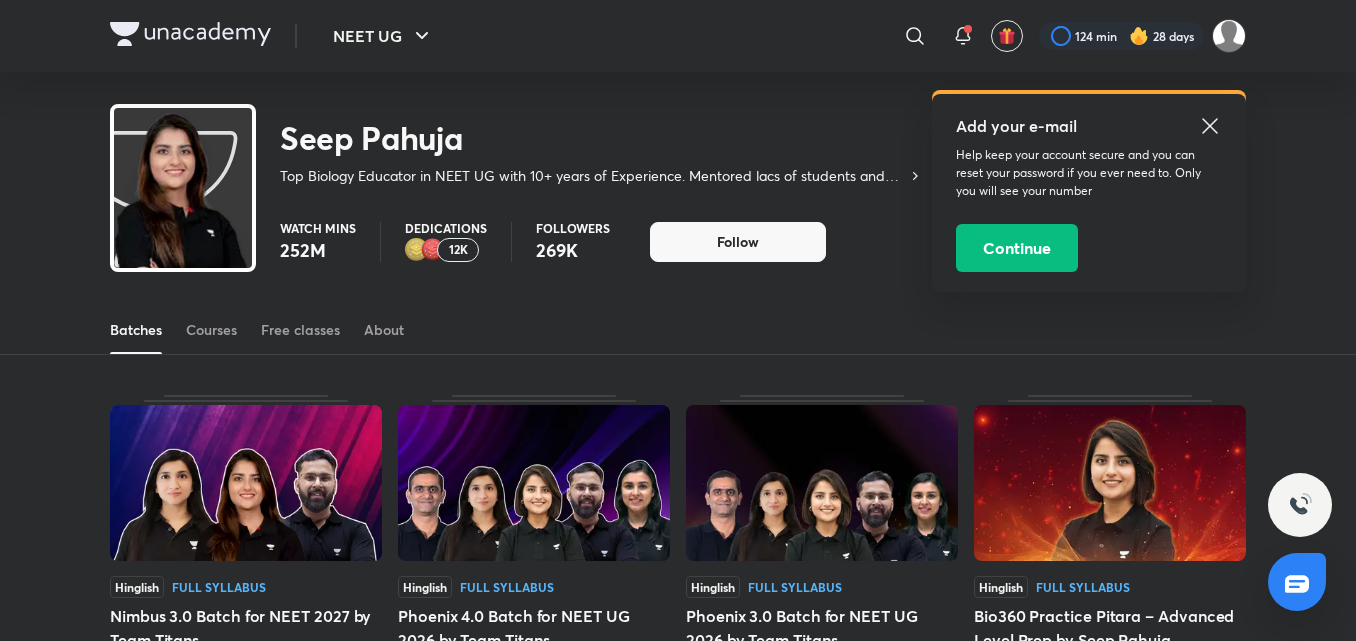 click 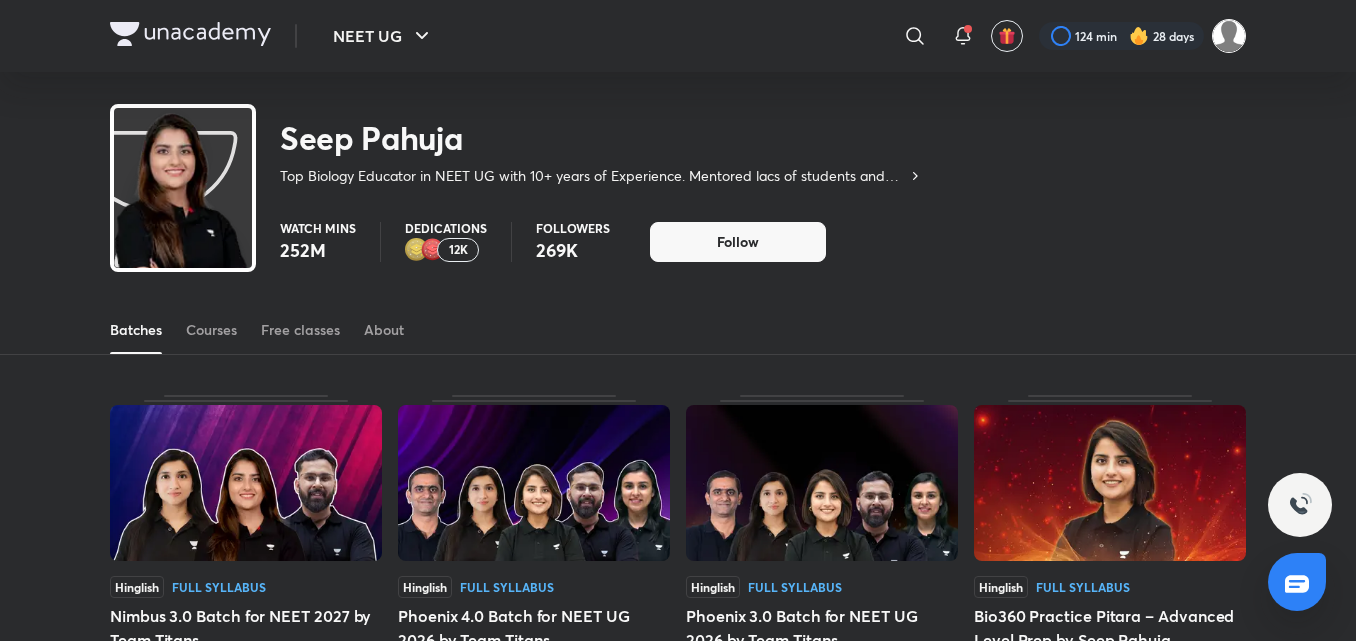 drag, startPoint x: 1226, startPoint y: 62, endPoint x: 1226, endPoint y: 33, distance: 29 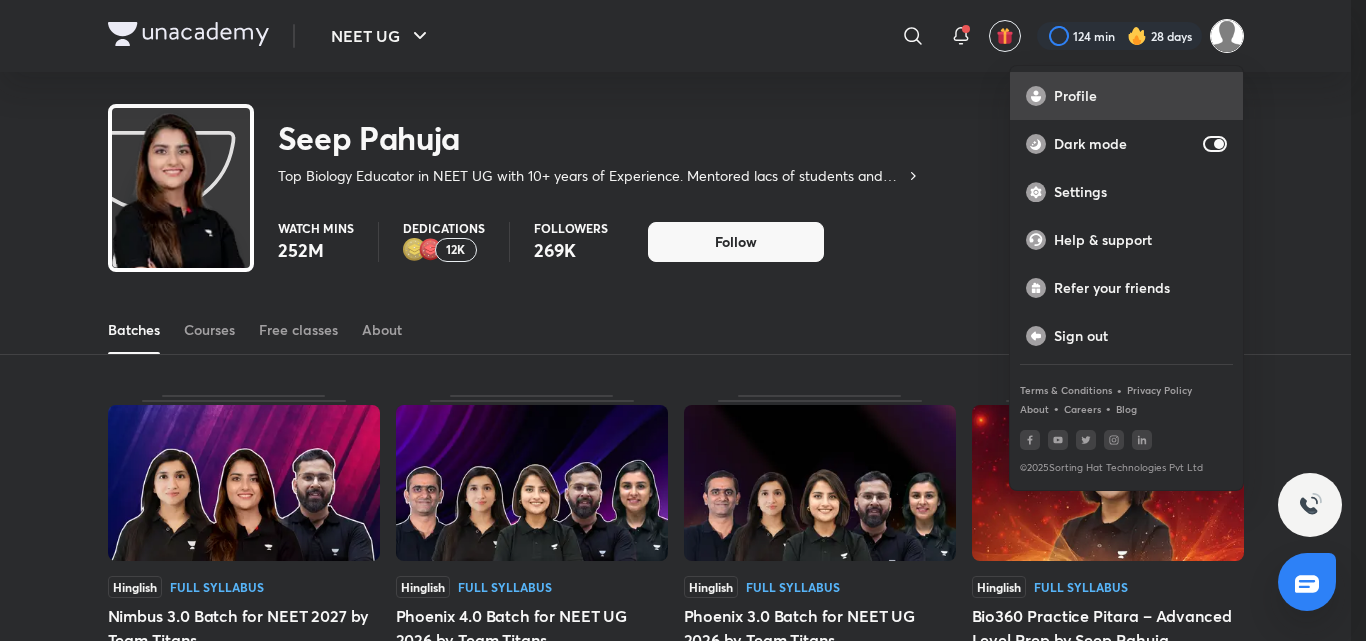 click on "Profile" at bounding box center (1140, 96) 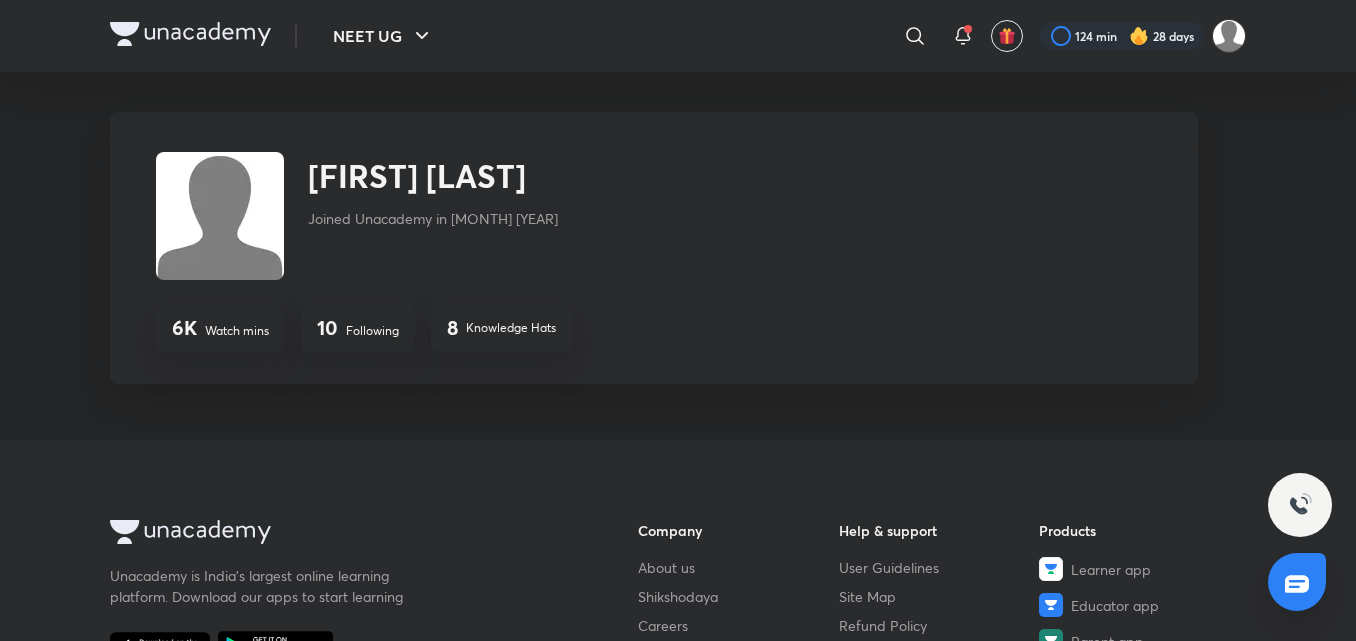 click on "Following" at bounding box center (372, 331) 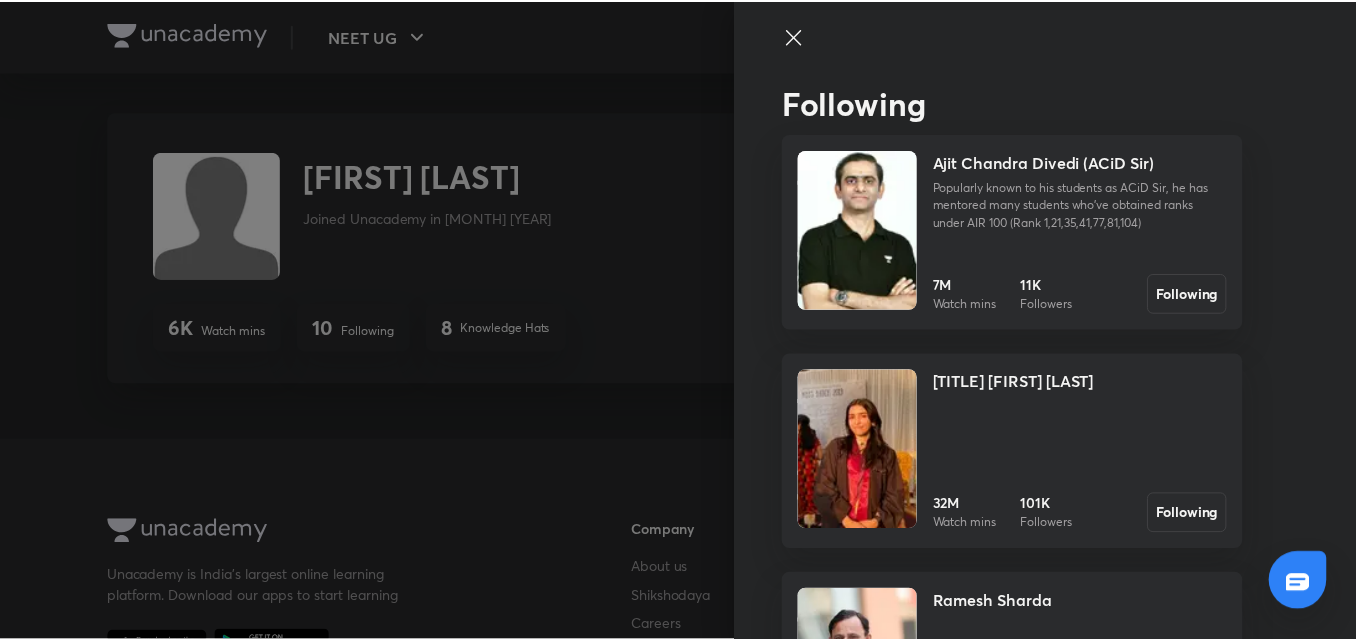 scroll, scrollTop: 801, scrollLeft: 0, axis: vertical 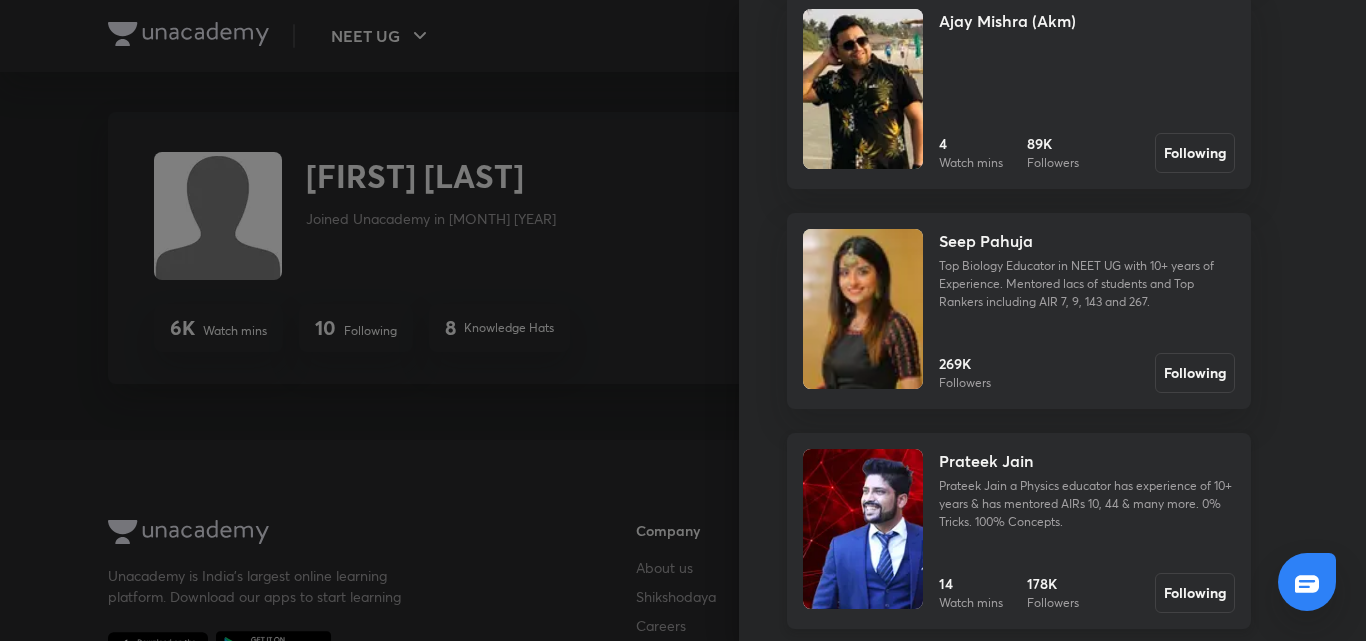 click at bounding box center [863, 529] 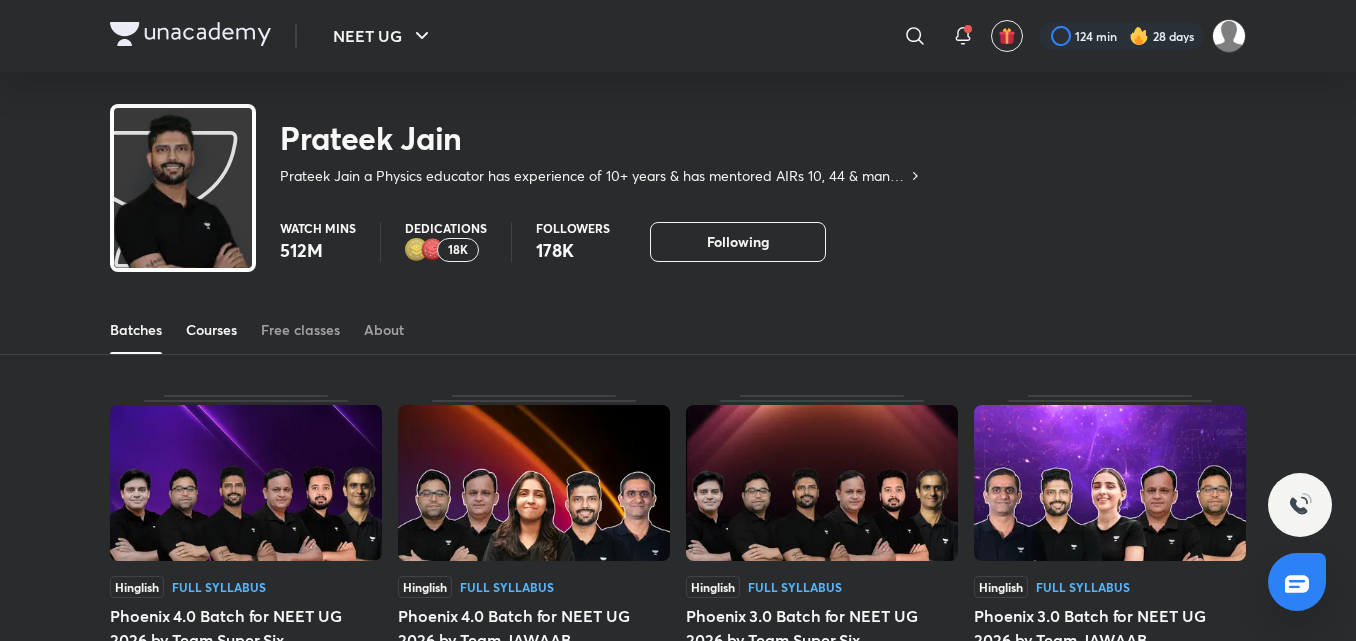 click on "Courses" at bounding box center (211, 330) 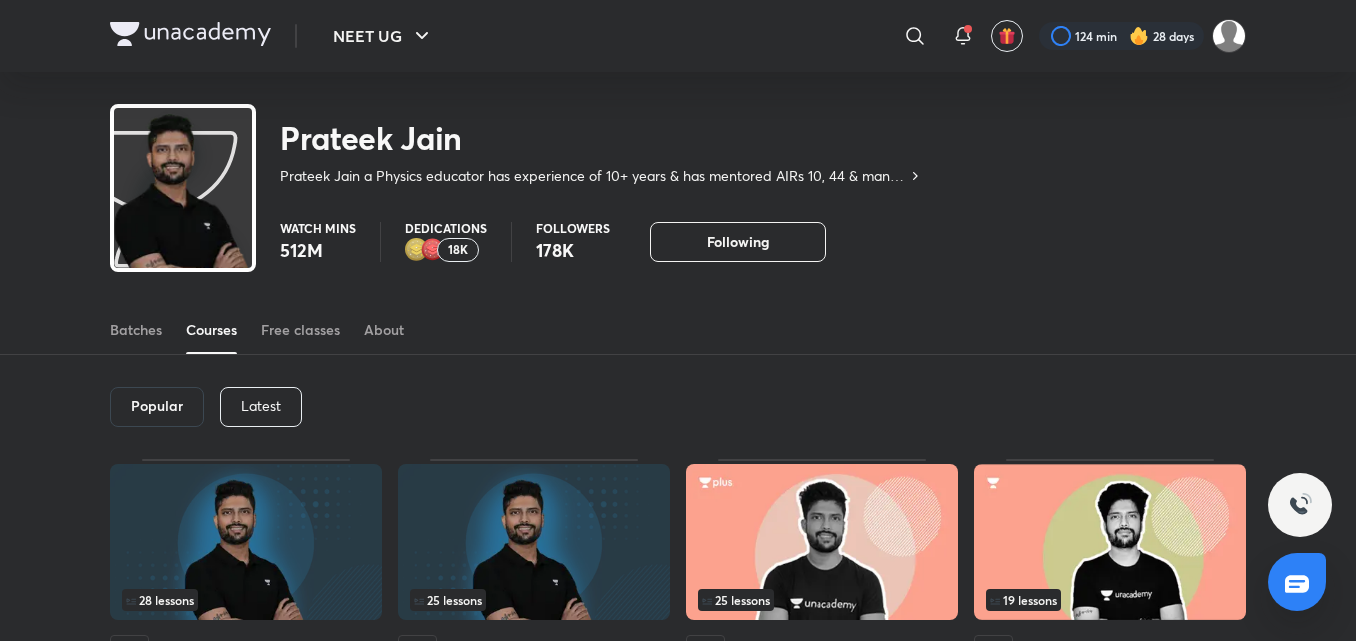 click on "Latest" at bounding box center (261, 406) 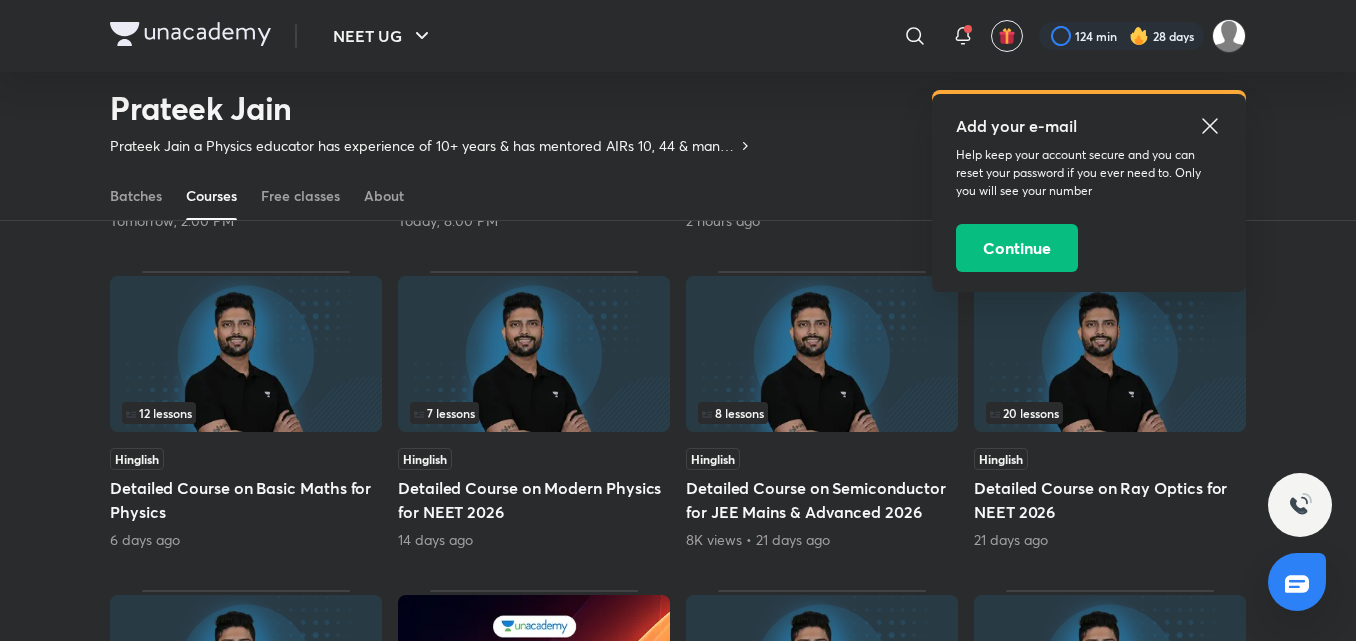 scroll, scrollTop: 454, scrollLeft: 0, axis: vertical 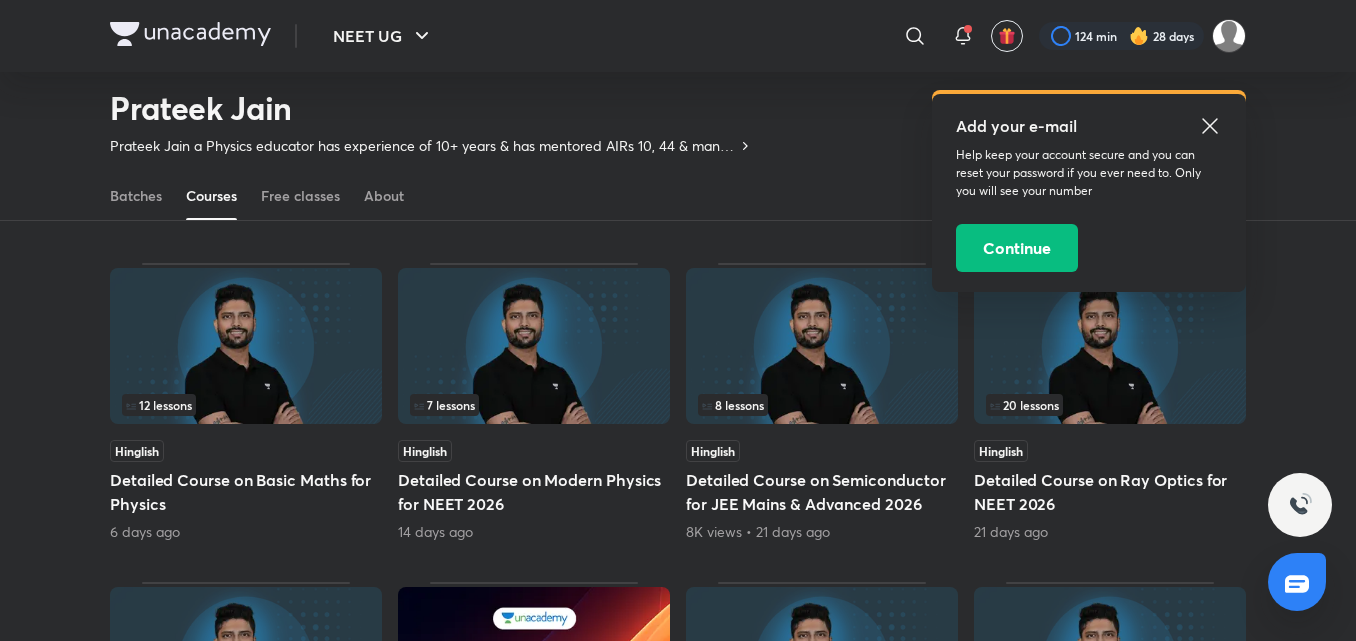 click 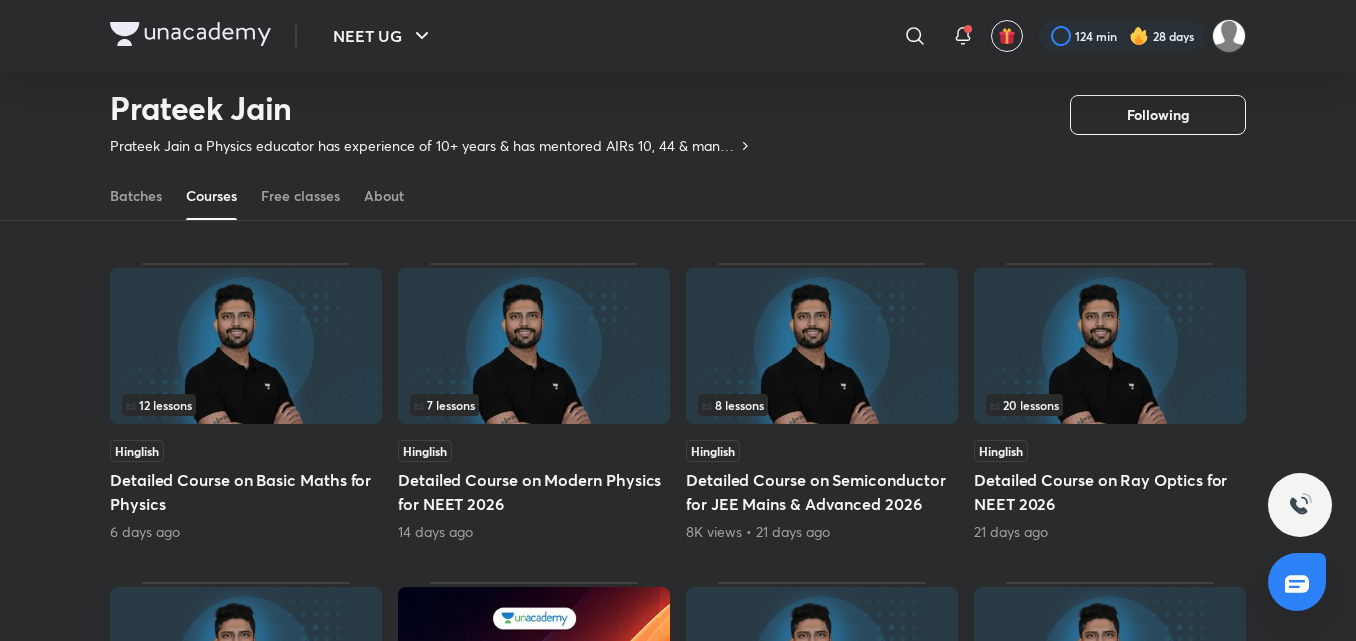 click on "12   lessons" at bounding box center [246, 405] 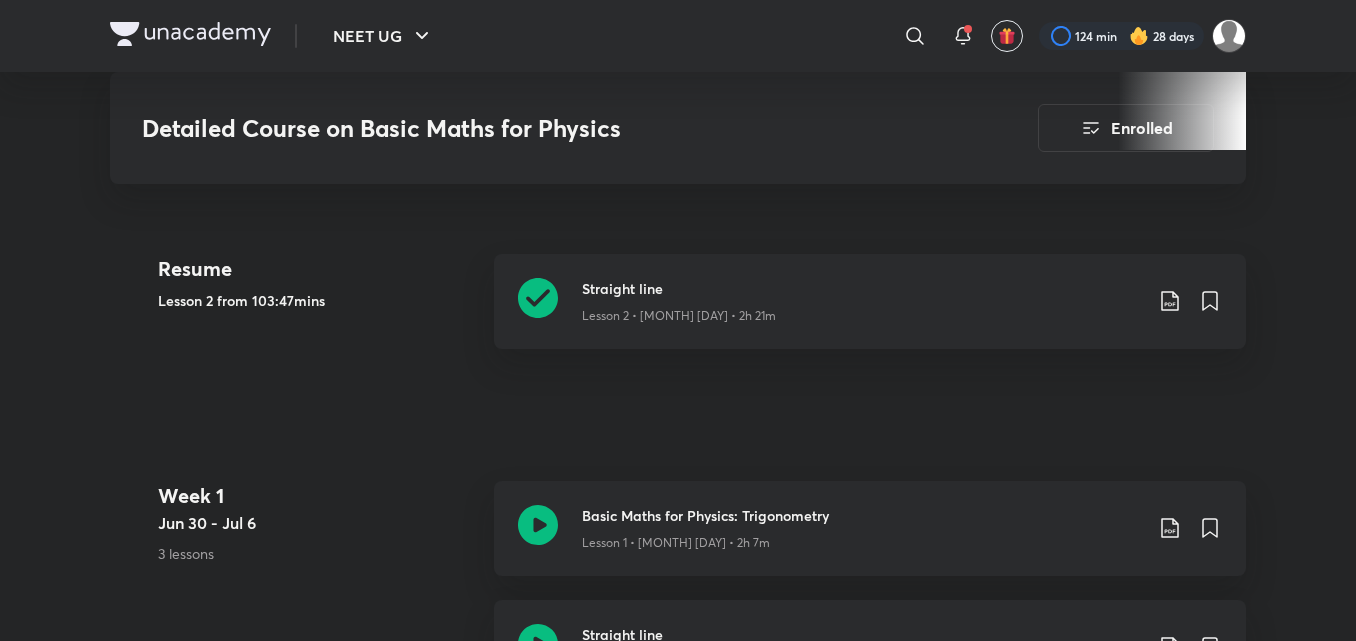 scroll, scrollTop: 900, scrollLeft: 0, axis: vertical 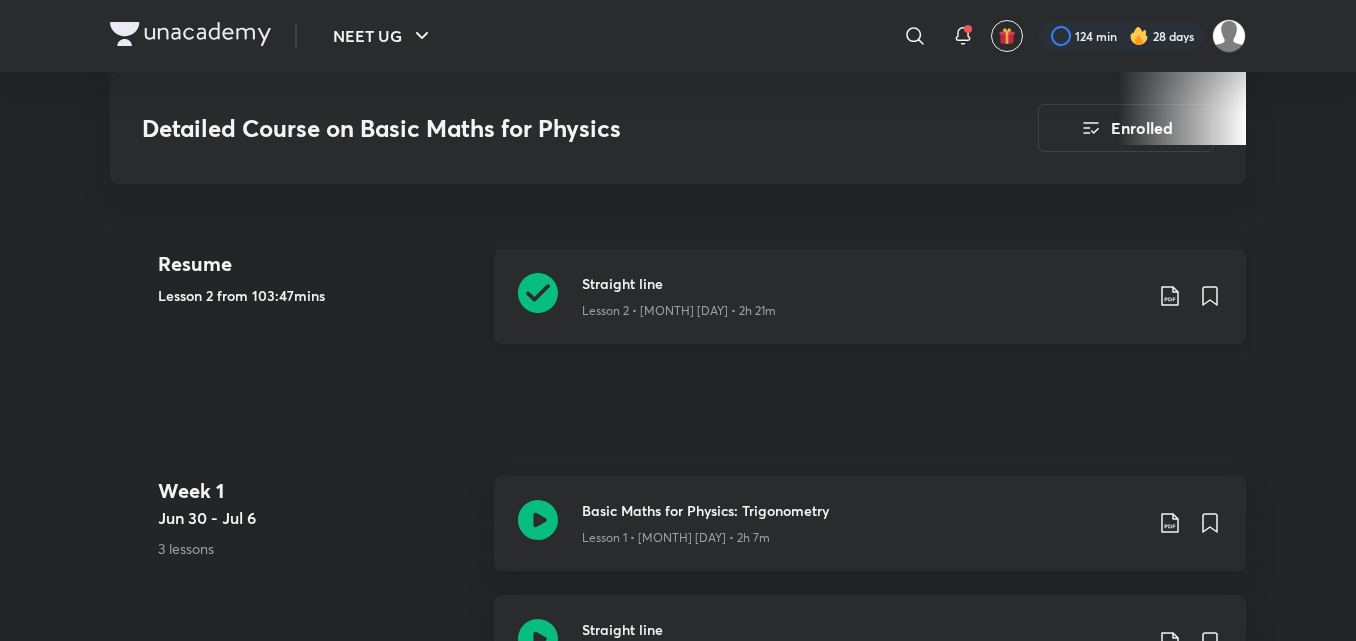 click on "Lesson 2   •   [MONTH] [DAY]   •   2h 21m" at bounding box center [862, 307] 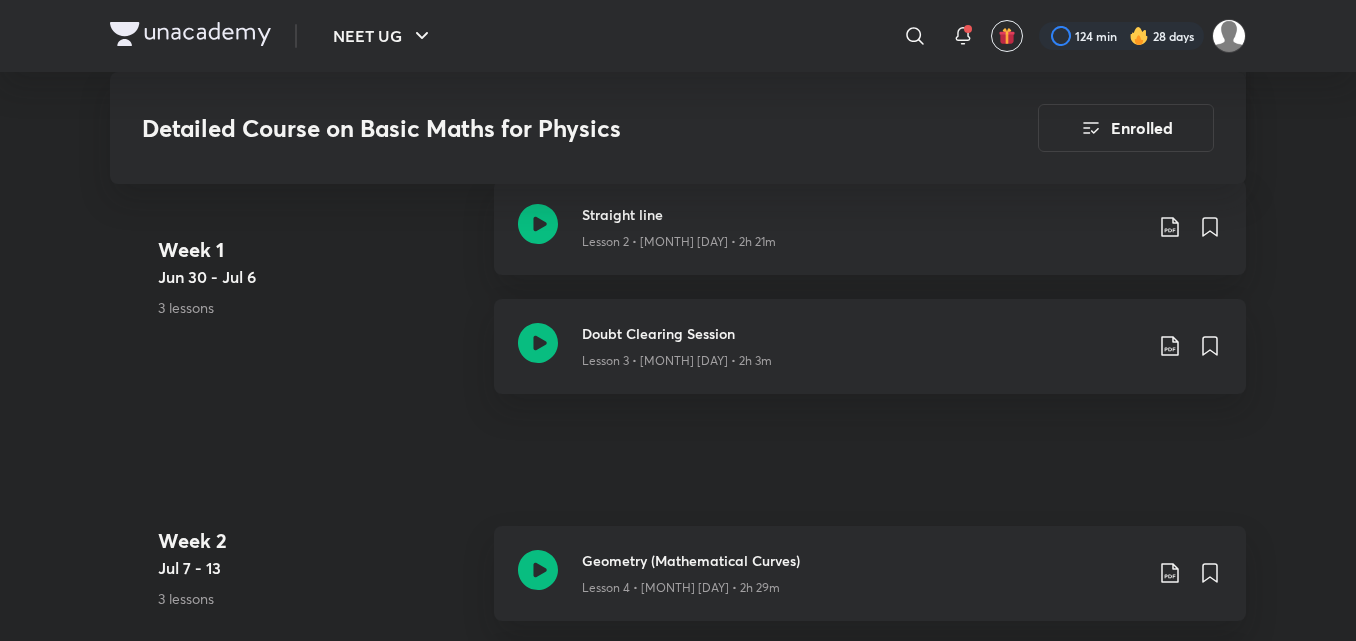 scroll, scrollTop: 1317, scrollLeft: 0, axis: vertical 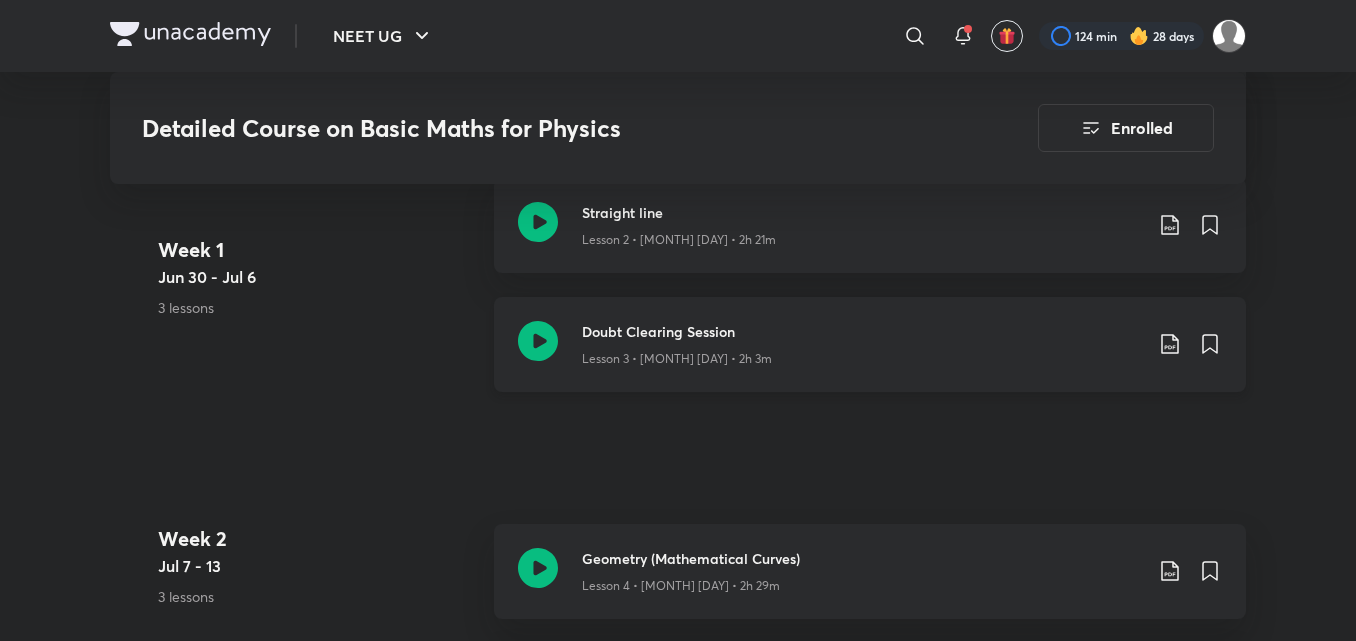 click on "Doubt Clearing Session Lesson 3   •   [MONTH] [DAY]   •   2h 3m" at bounding box center (870, 344) 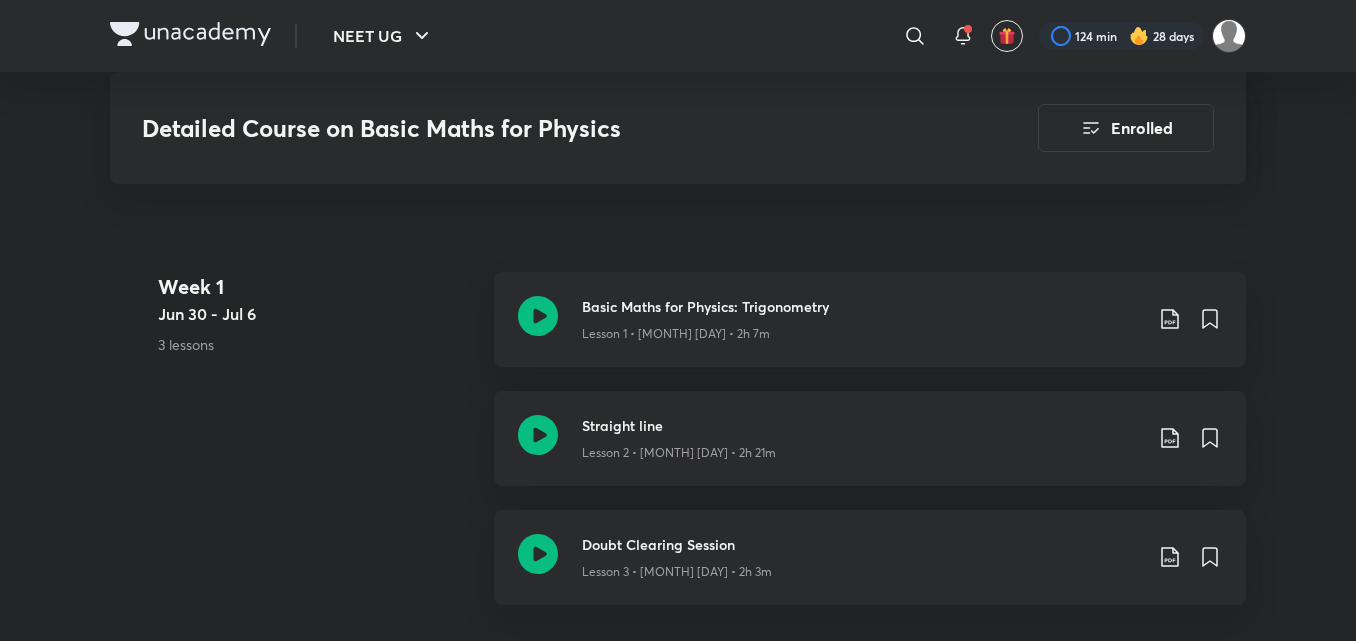scroll, scrollTop: 1133, scrollLeft: 0, axis: vertical 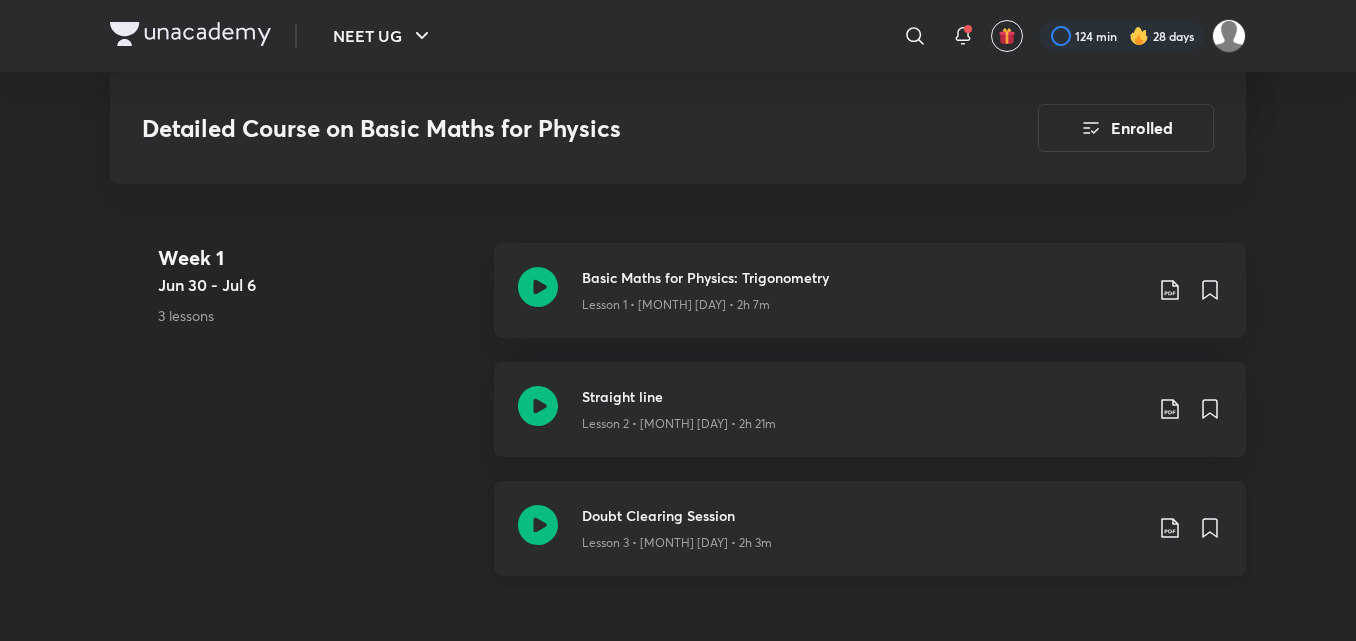 click on "Doubt Clearing Session Lesson 3   •   [MONTH] [DAY]   •   2h 3m" at bounding box center (870, 528) 